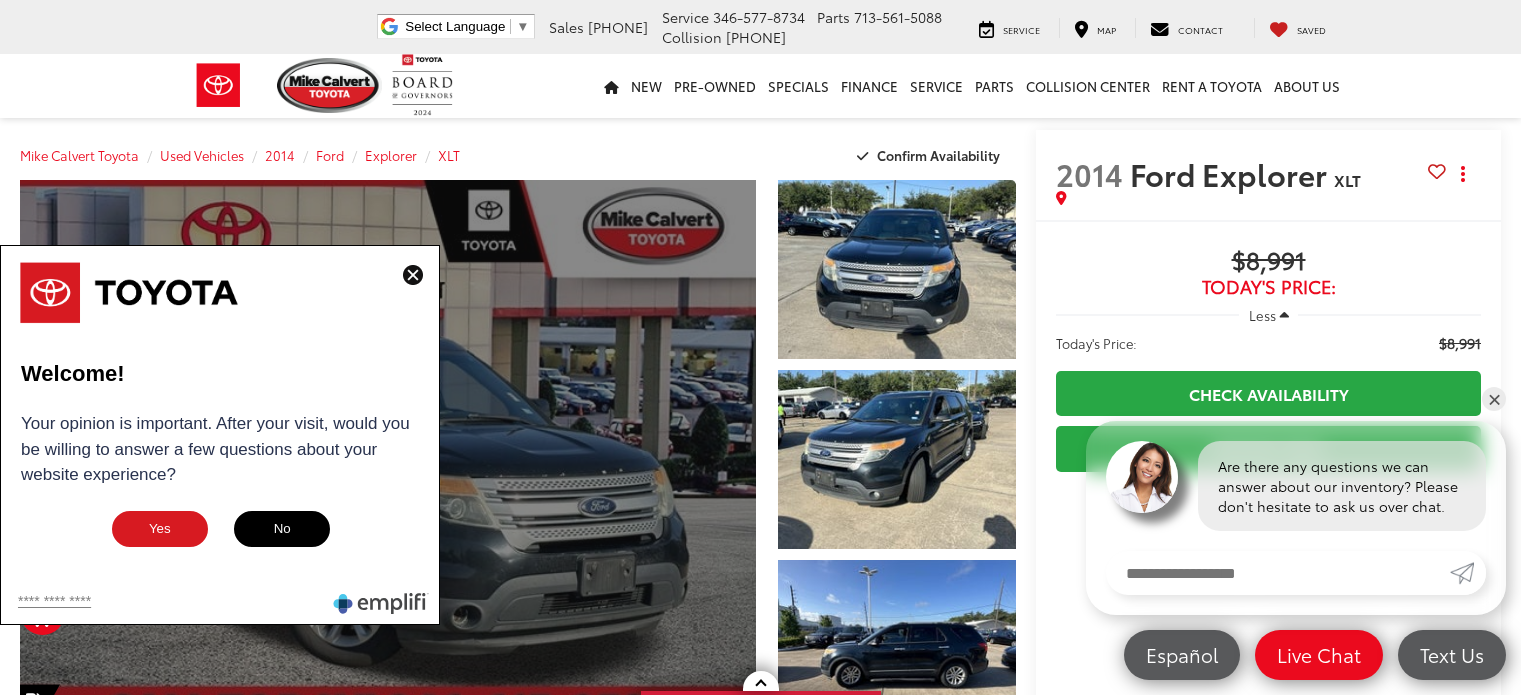scroll, scrollTop: 164, scrollLeft: 0, axis: vertical 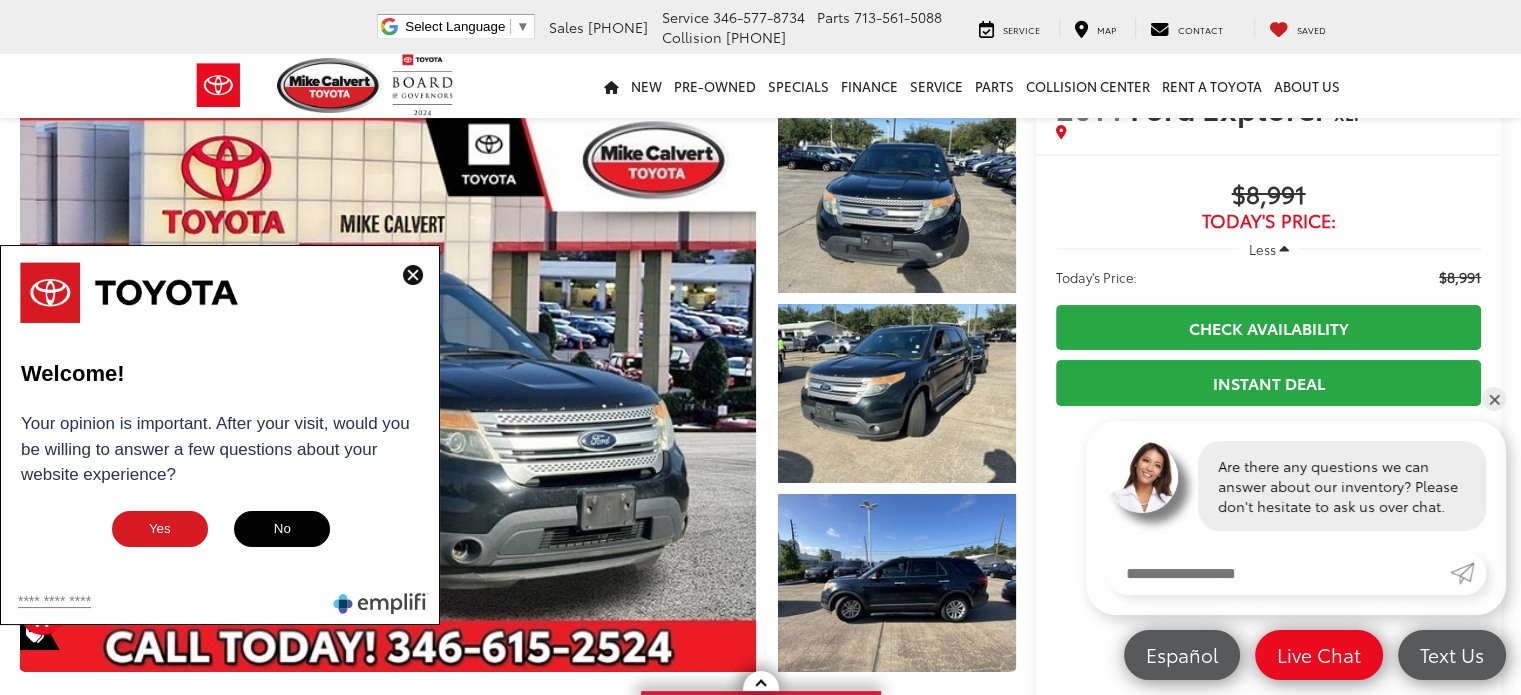 click at bounding box center [221, 293] 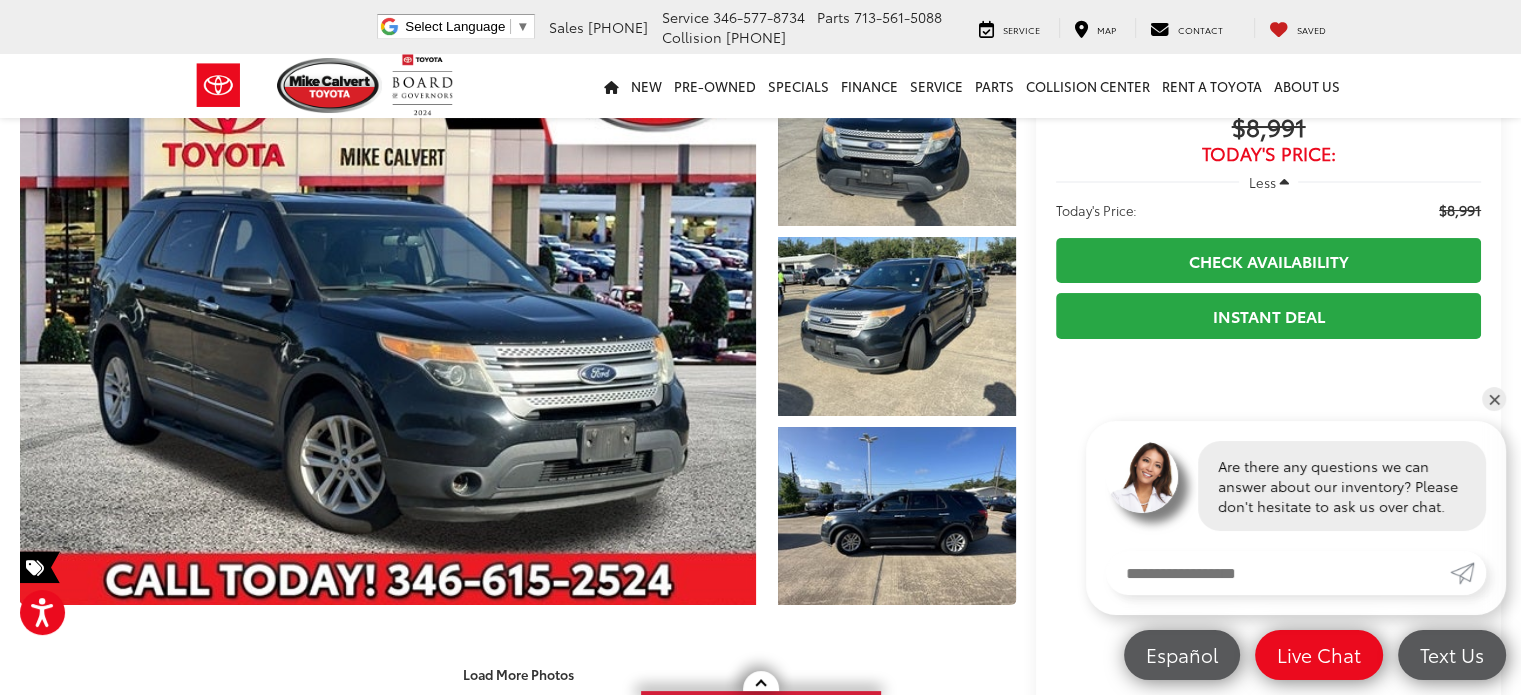 scroll, scrollTop: 100, scrollLeft: 0, axis: vertical 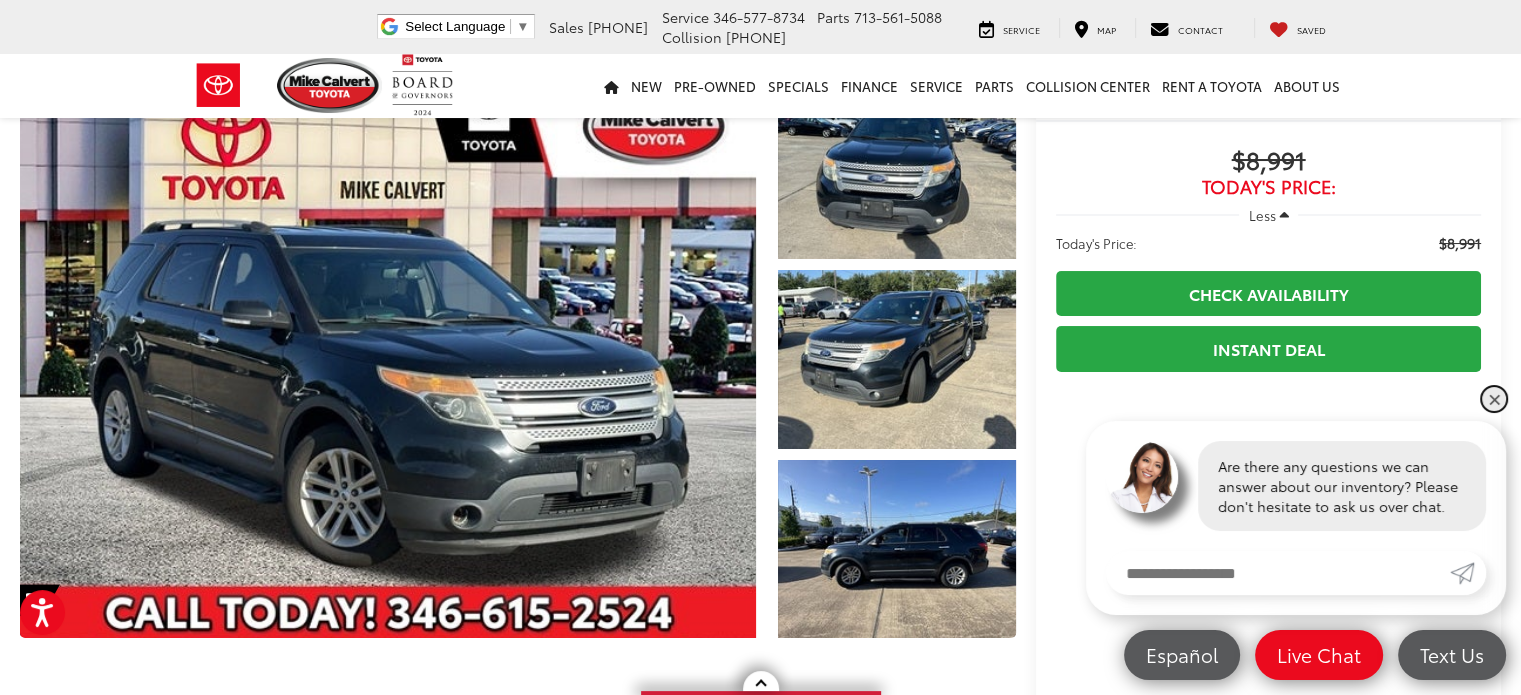 click on "✕" at bounding box center [1494, 399] 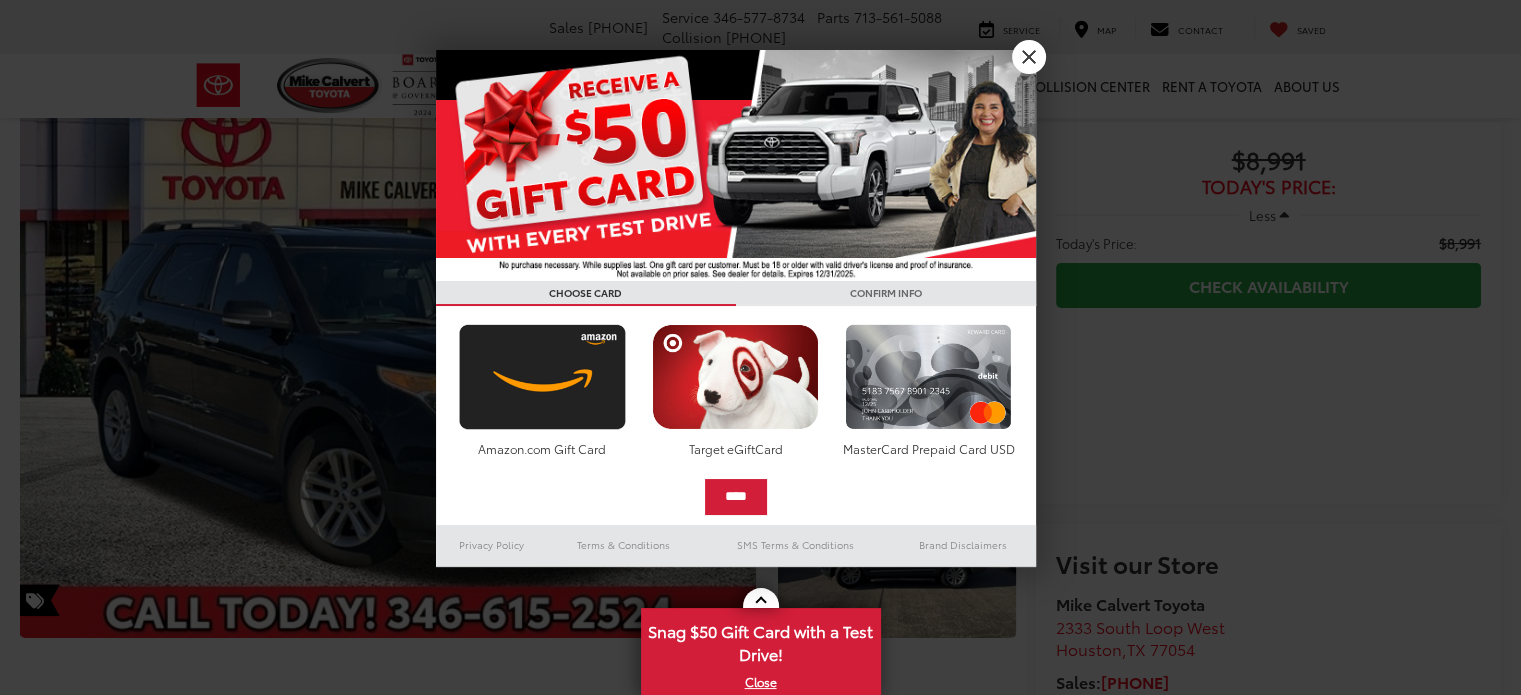 scroll, scrollTop: 0, scrollLeft: 0, axis: both 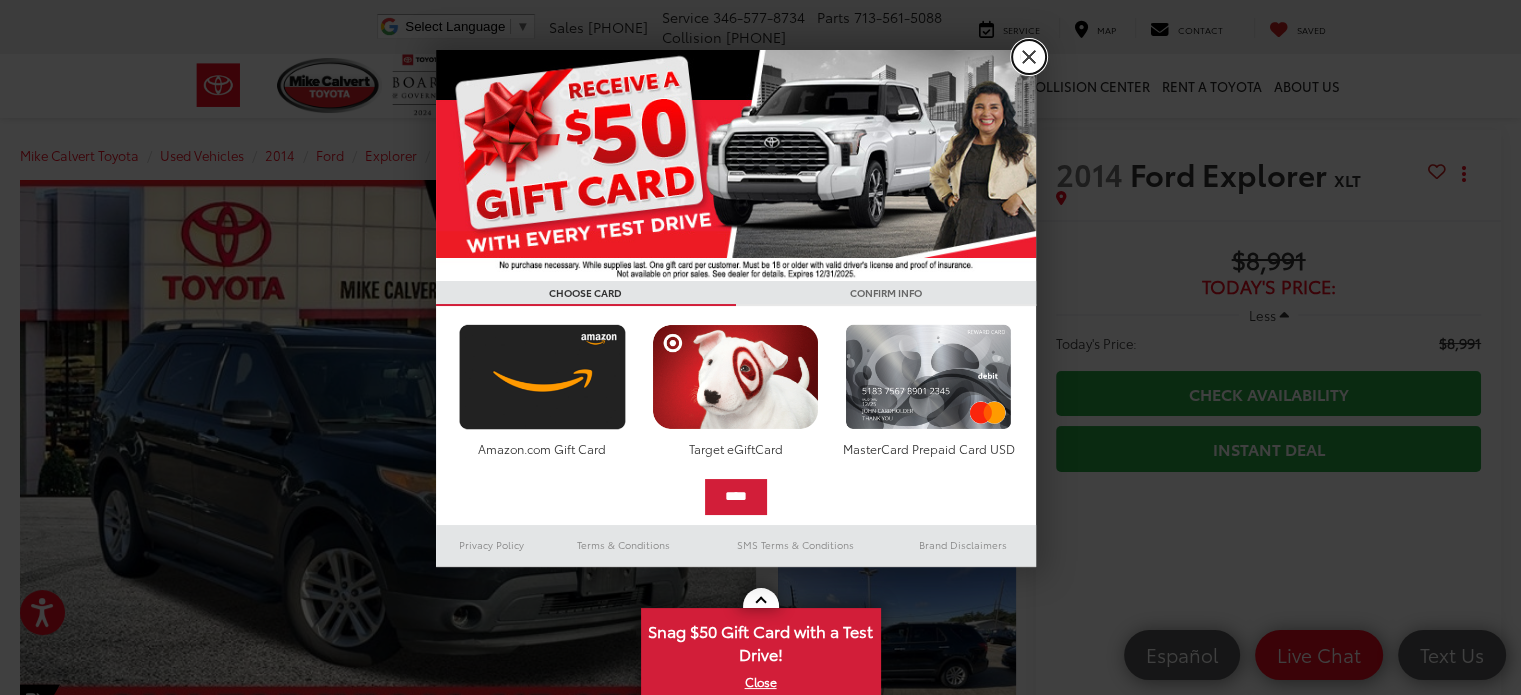 click on "X" at bounding box center [1029, 57] 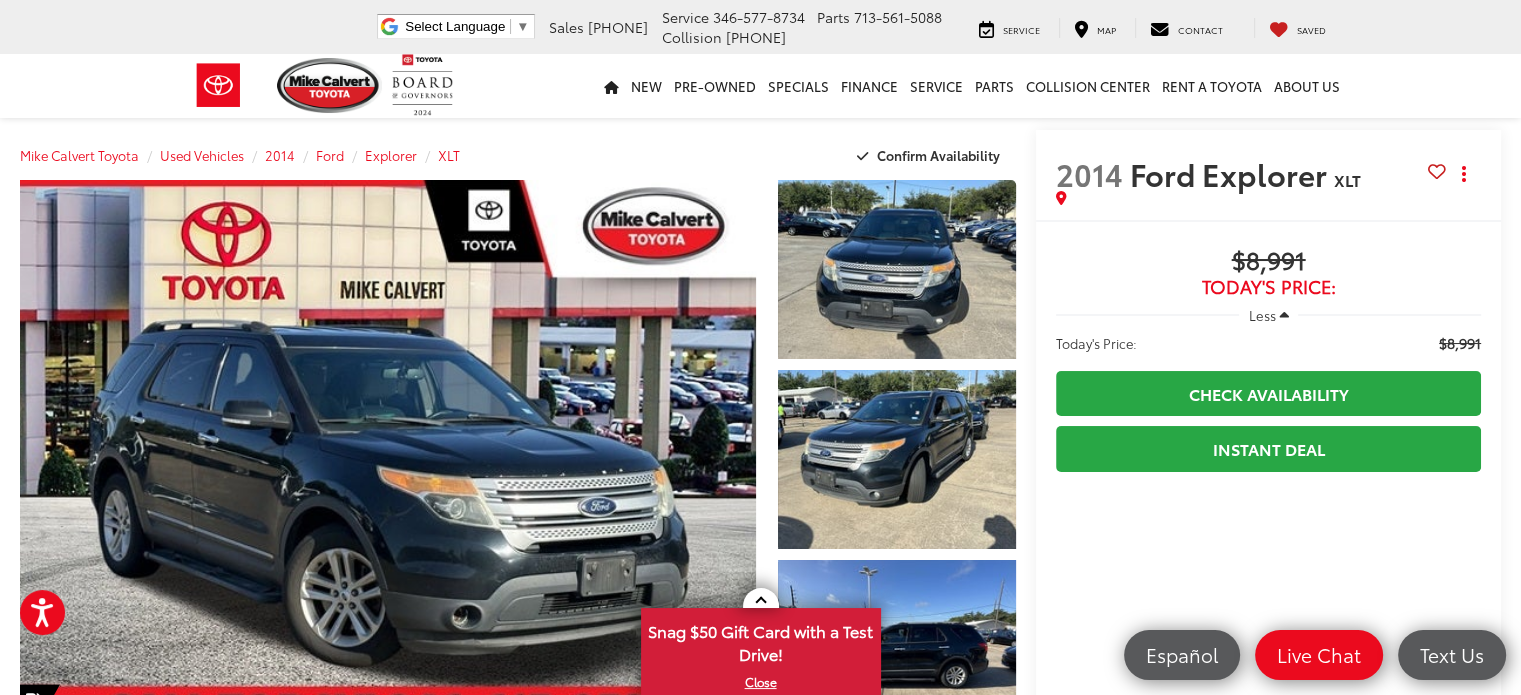 click at bounding box center [1284, 315] 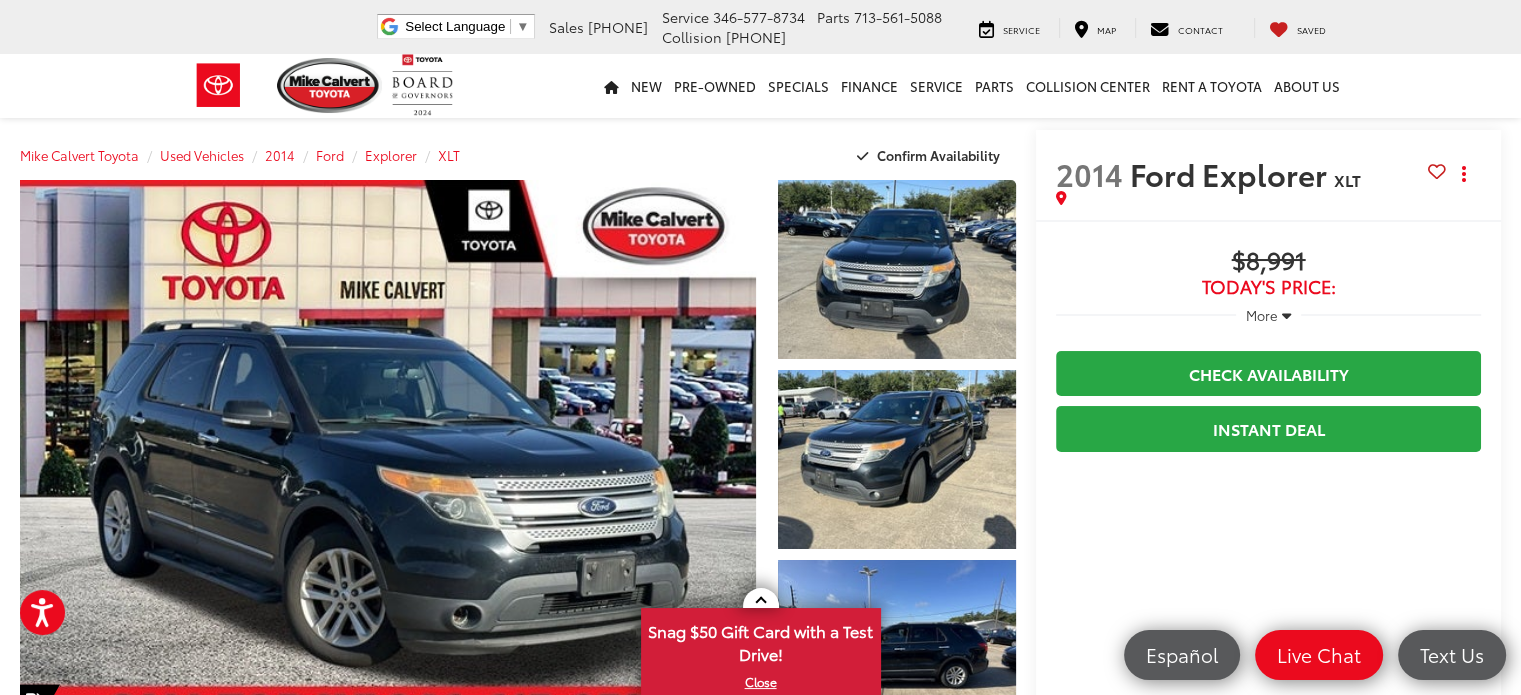 click at bounding box center [1286, 315] 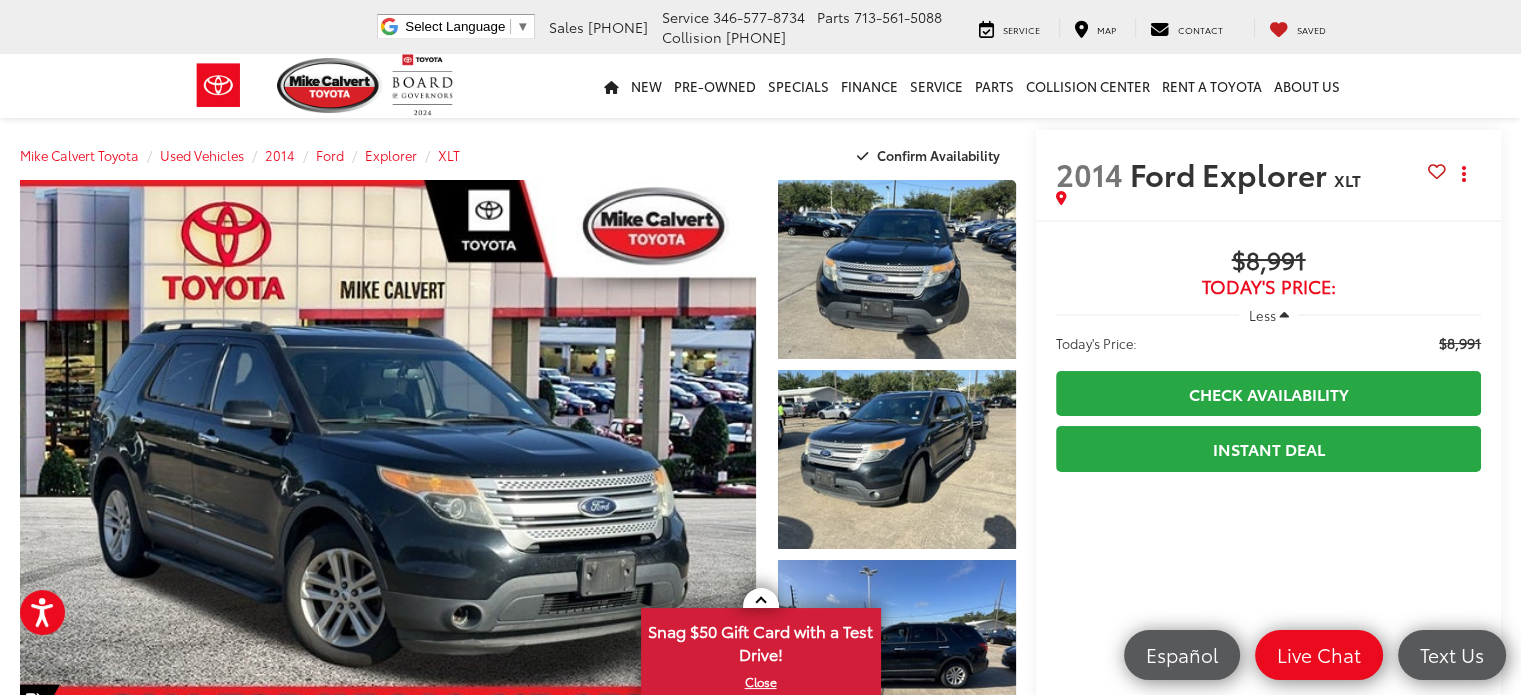 click at bounding box center [1284, 315] 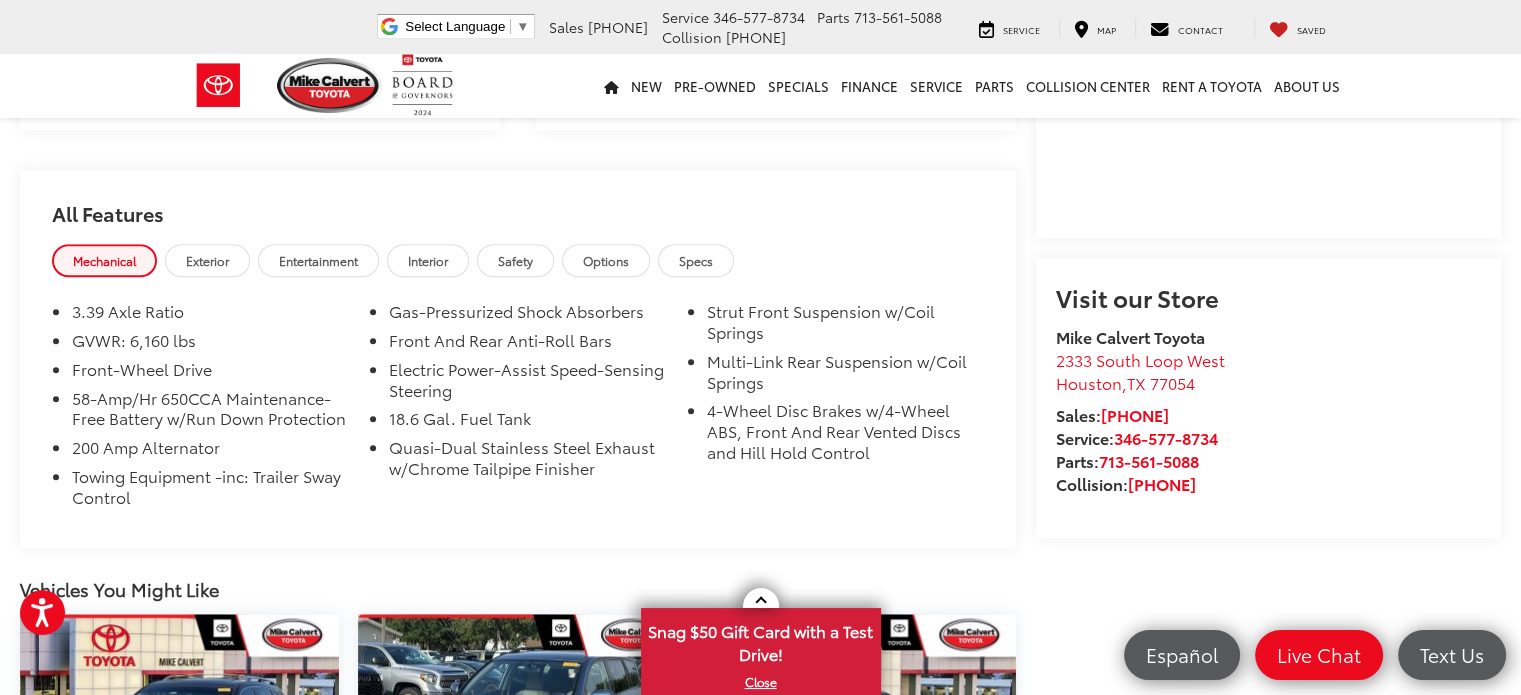 scroll, scrollTop: 1566, scrollLeft: 0, axis: vertical 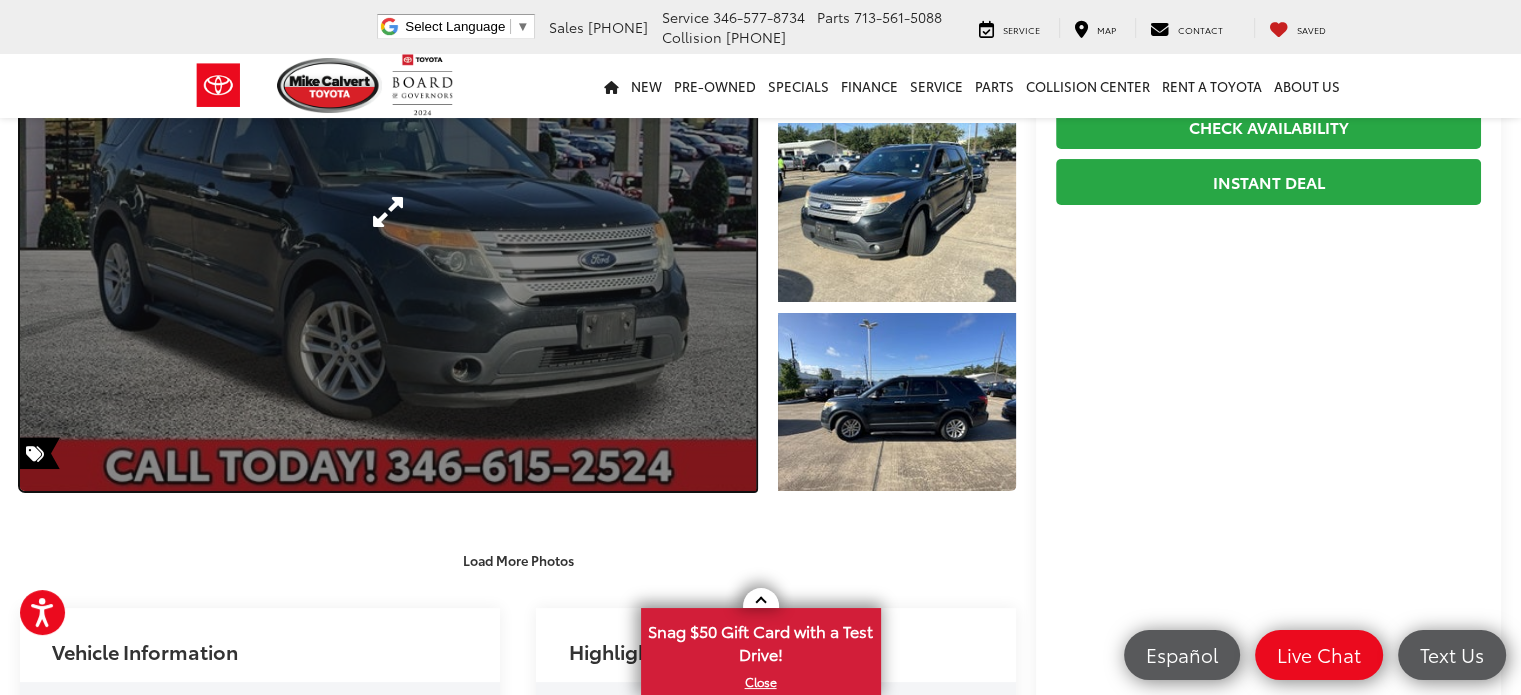 click at bounding box center [388, 212] 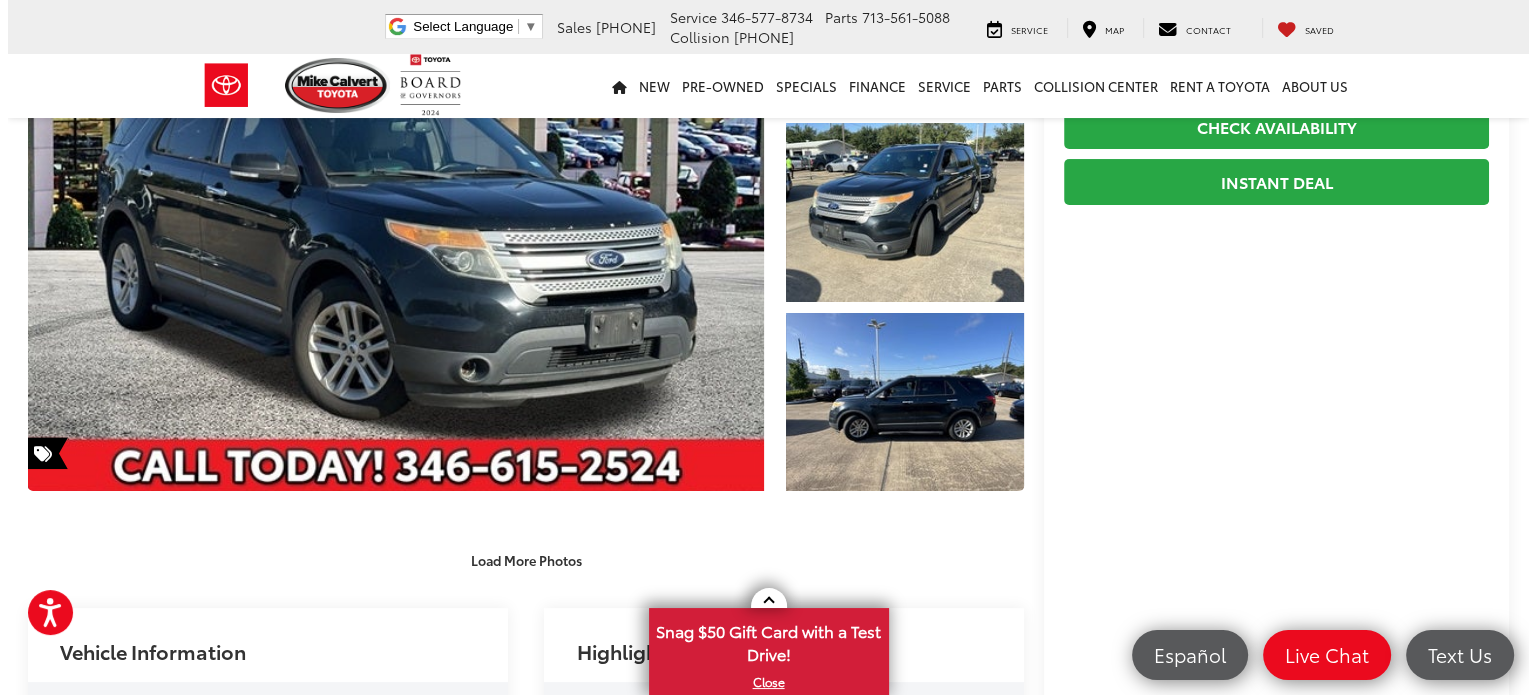 scroll, scrollTop: 256, scrollLeft: 0, axis: vertical 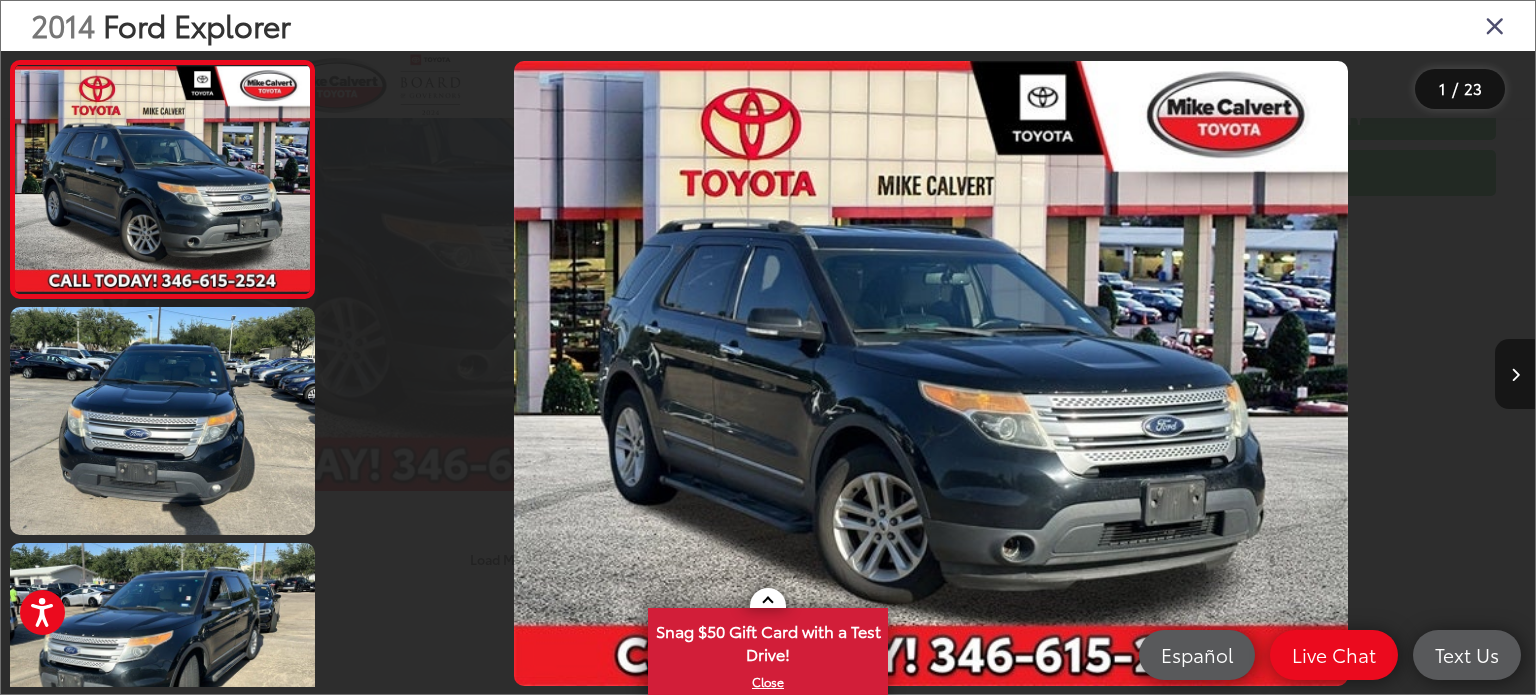 click at bounding box center [1515, 374] 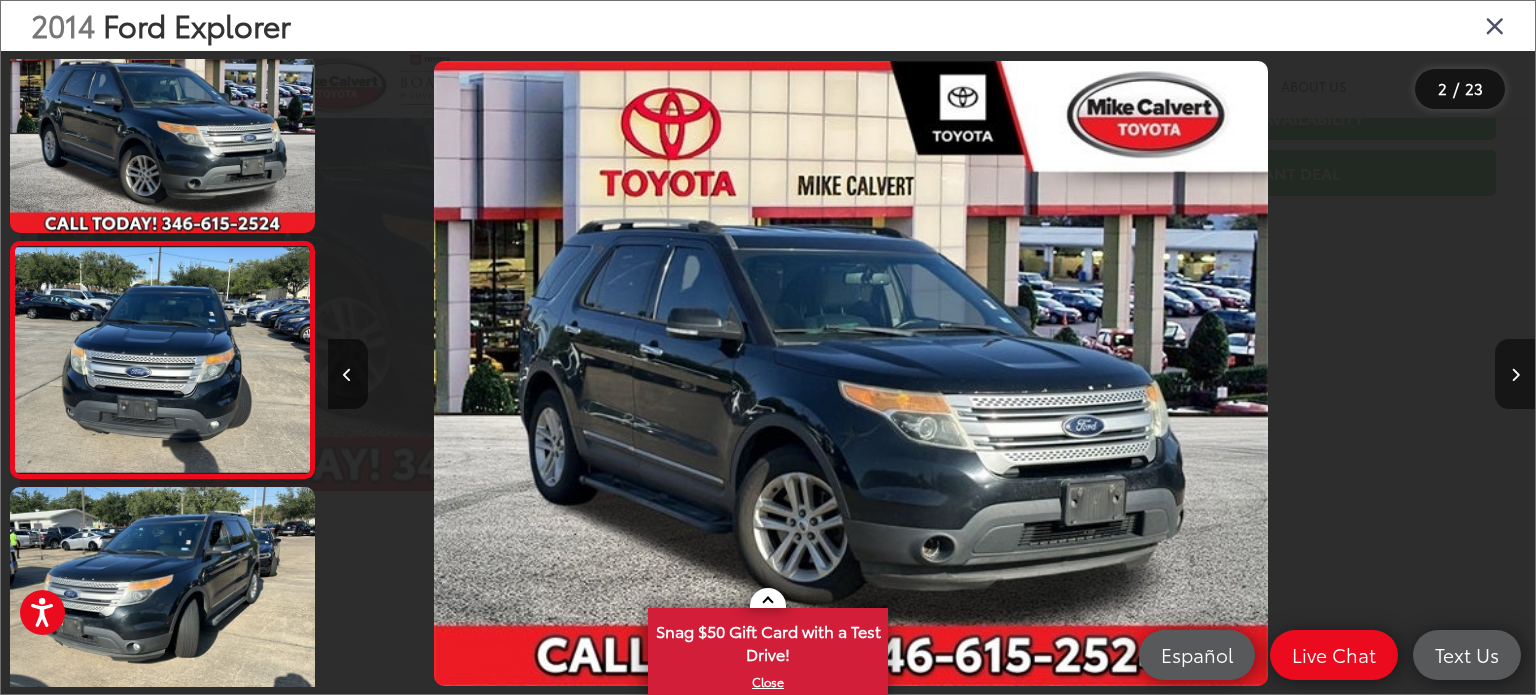 scroll, scrollTop: 100, scrollLeft: 0, axis: vertical 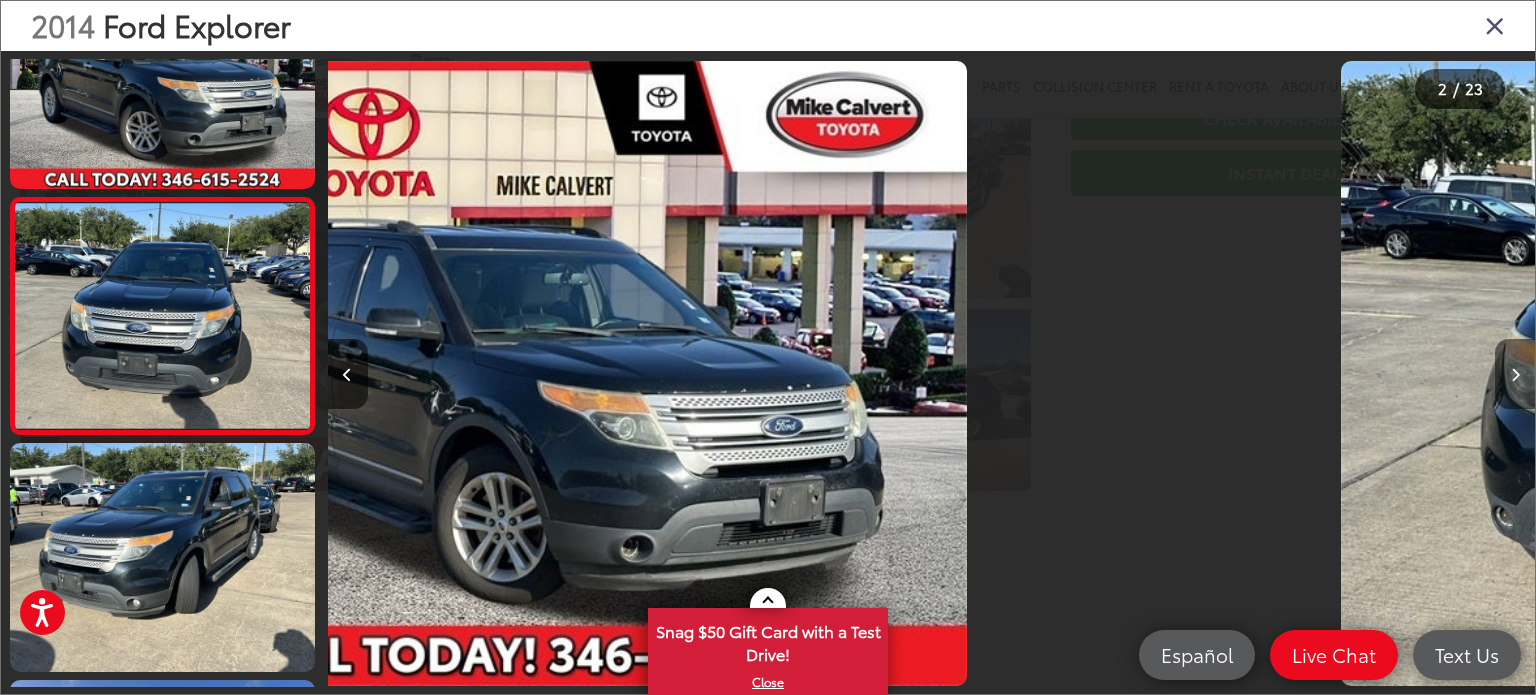 click at bounding box center (1515, 374) 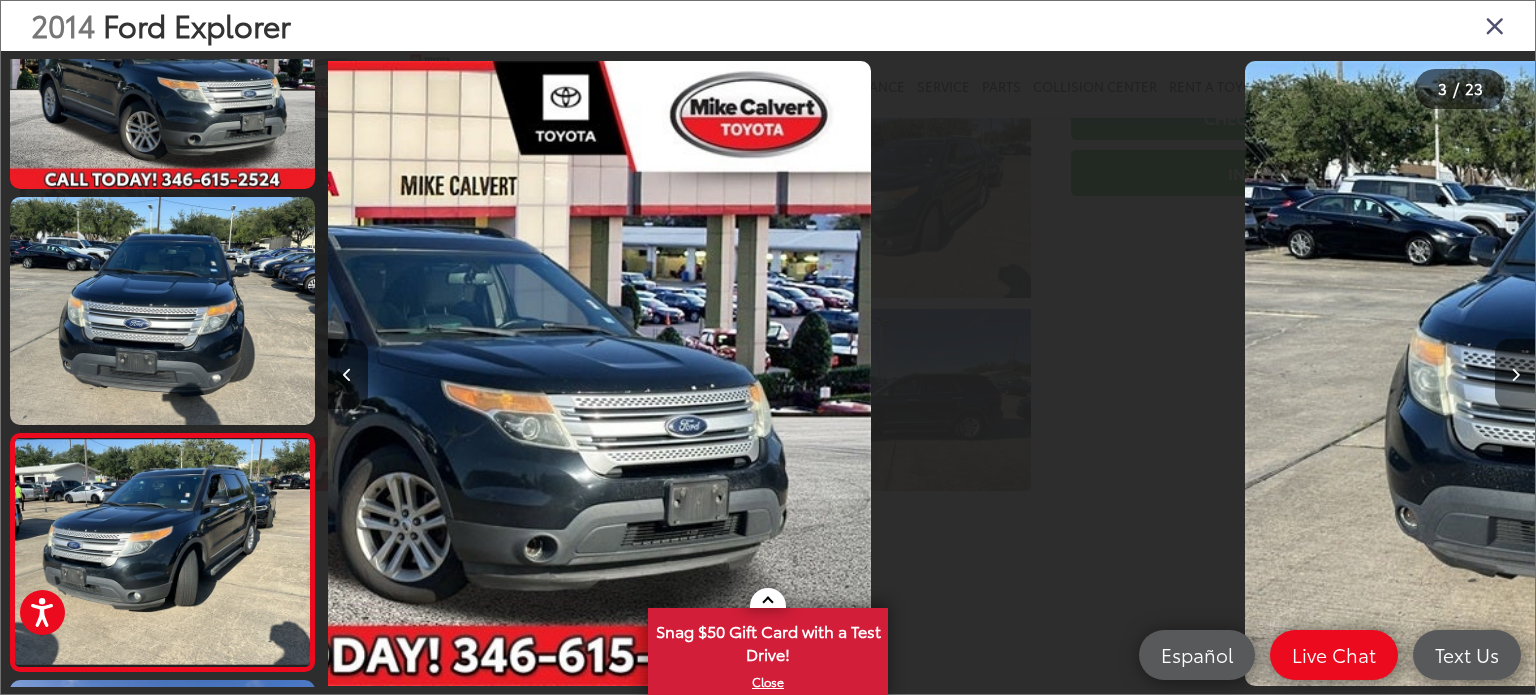 scroll, scrollTop: 320, scrollLeft: 0, axis: vertical 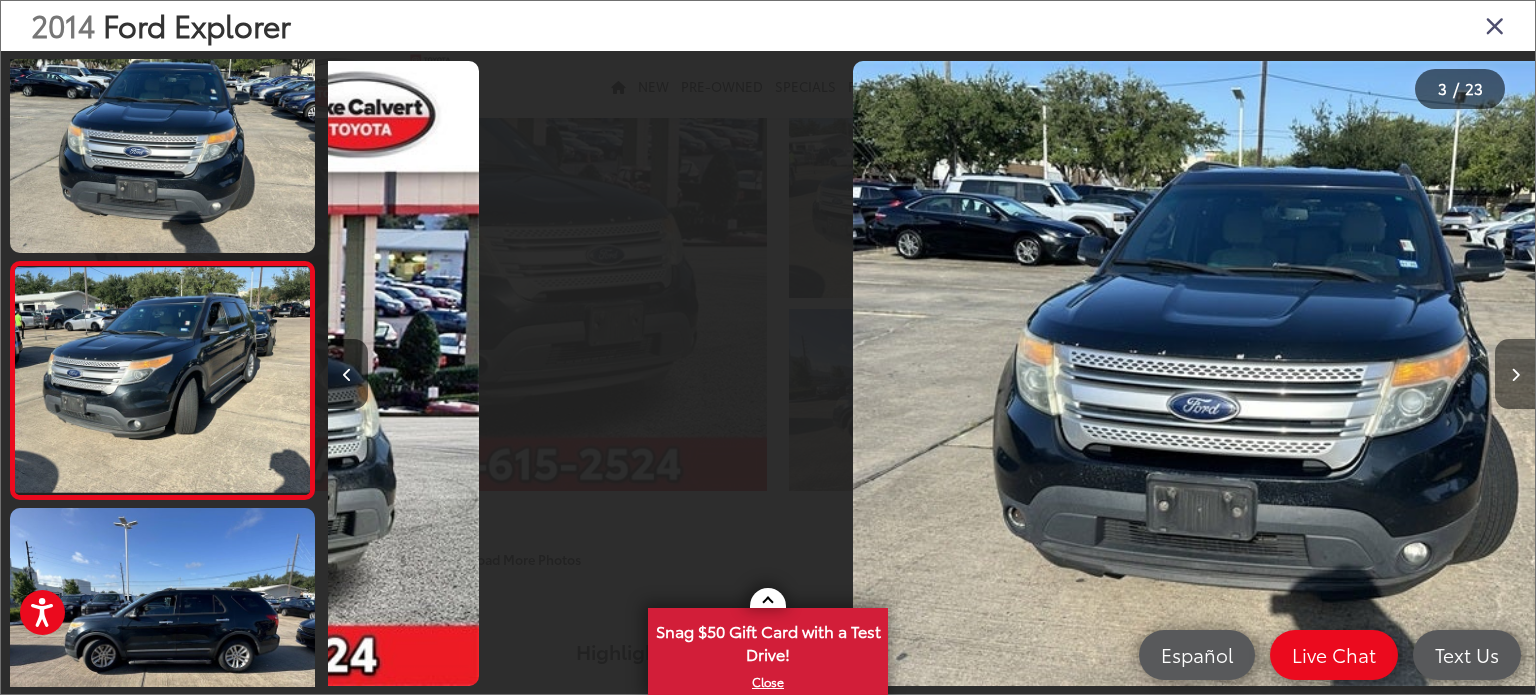 click at bounding box center (1515, 374) 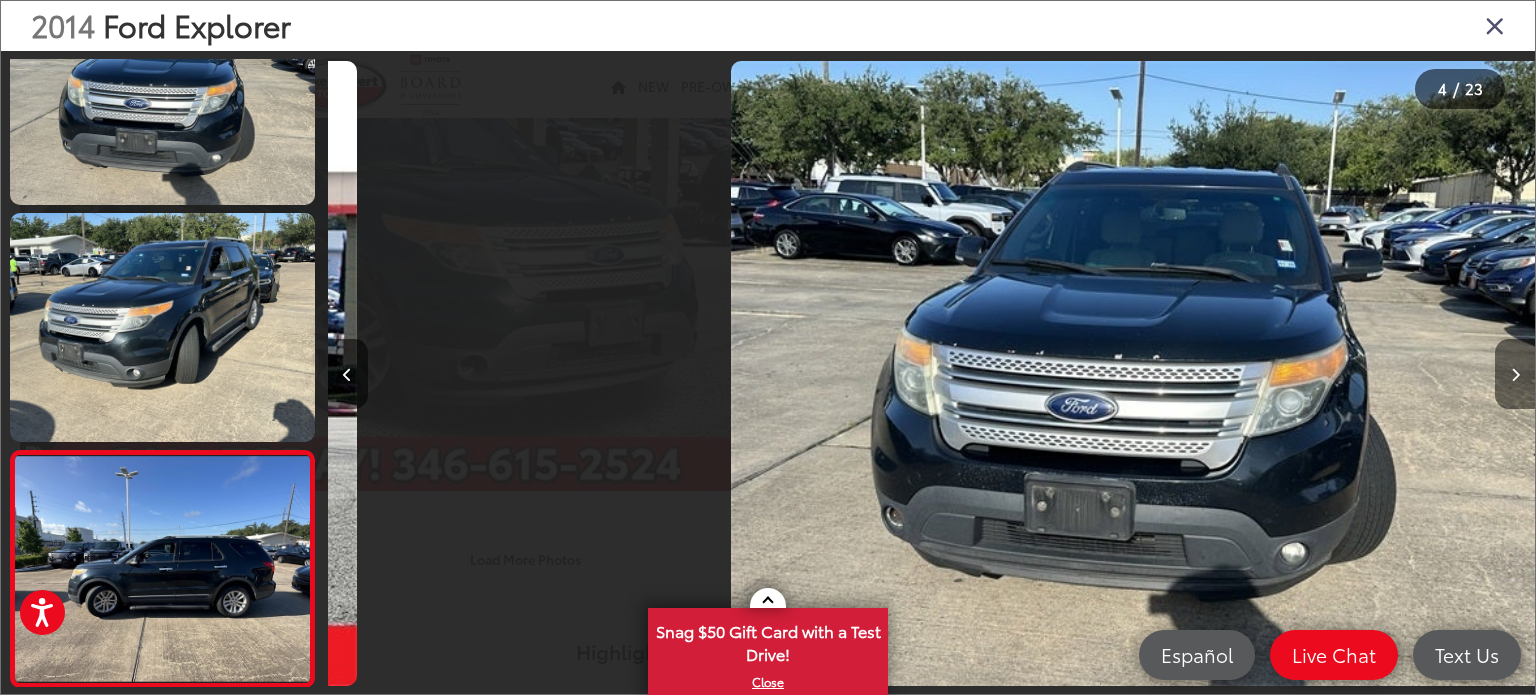 scroll, scrollTop: 488, scrollLeft: 0, axis: vertical 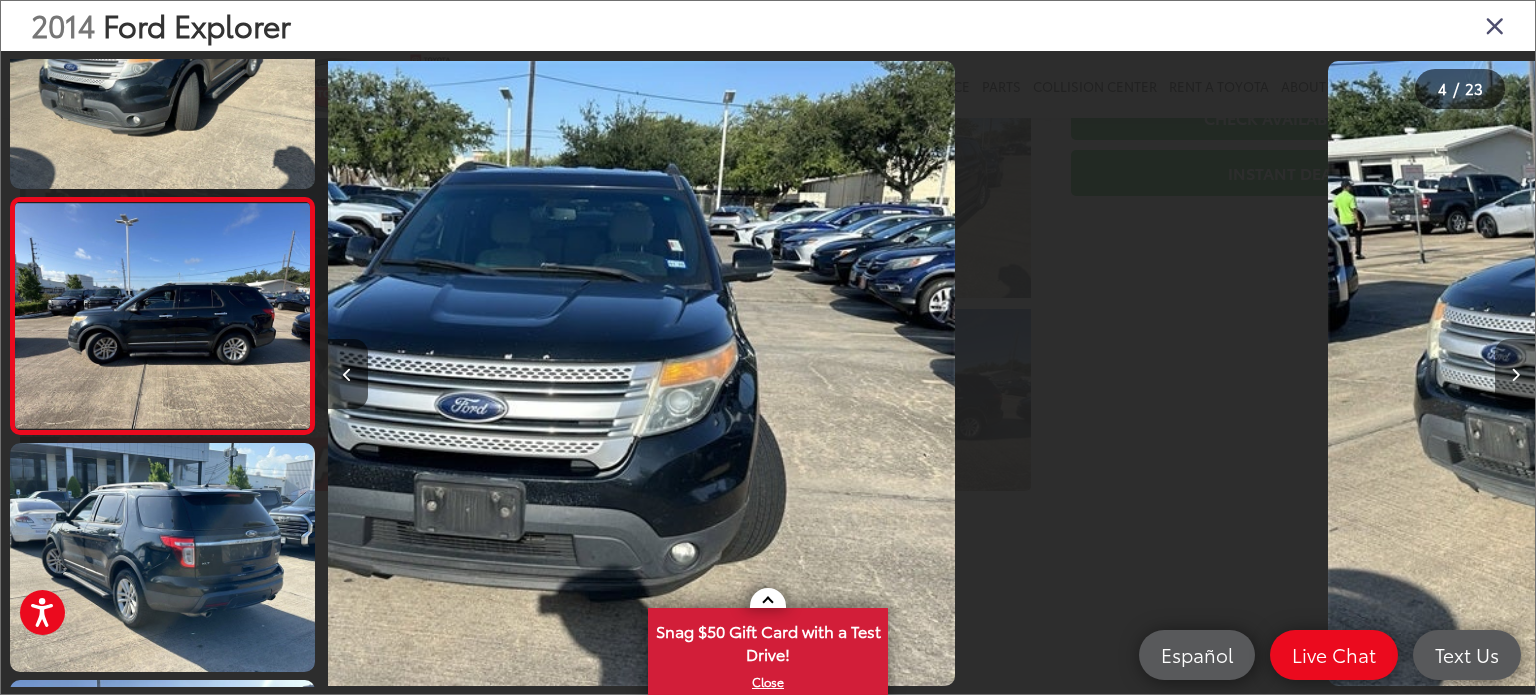 click at bounding box center [1515, 374] 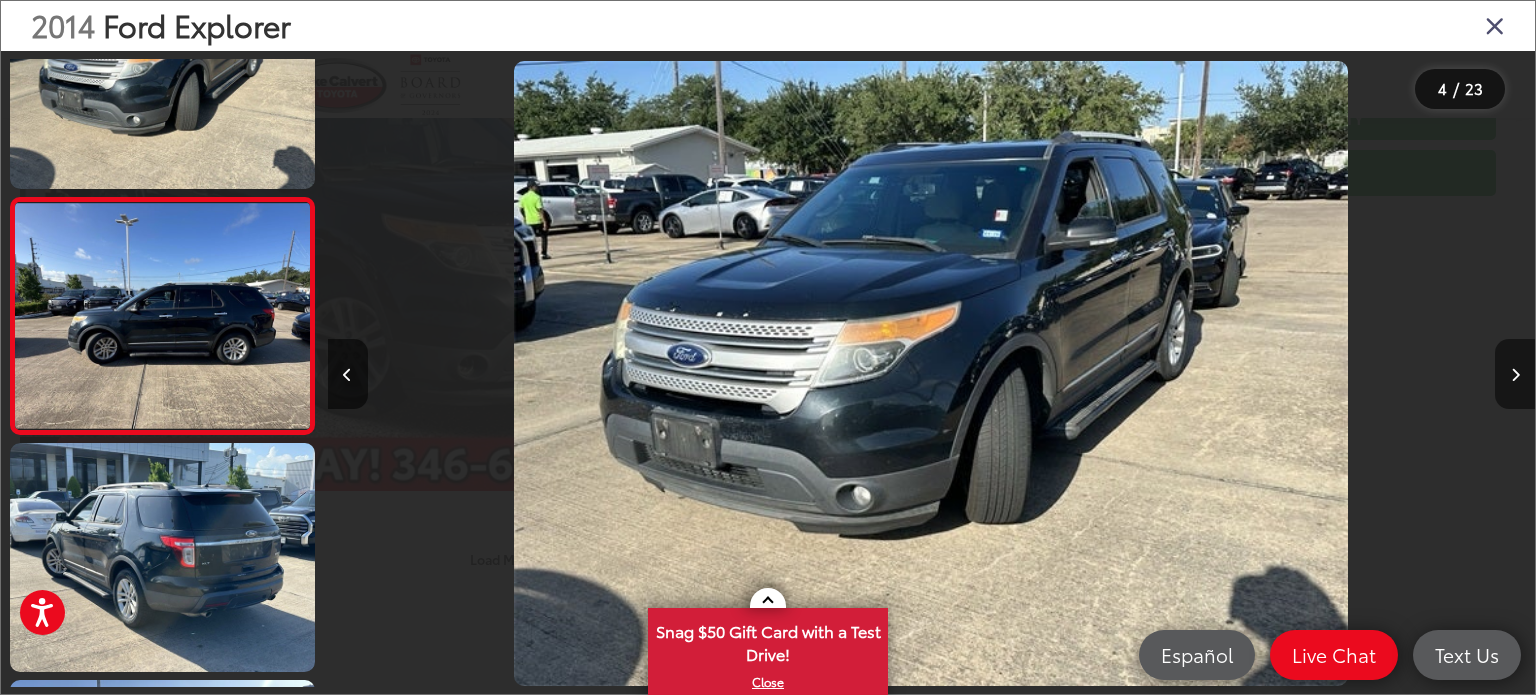 scroll, scrollTop: 0, scrollLeft: 2551, axis: horizontal 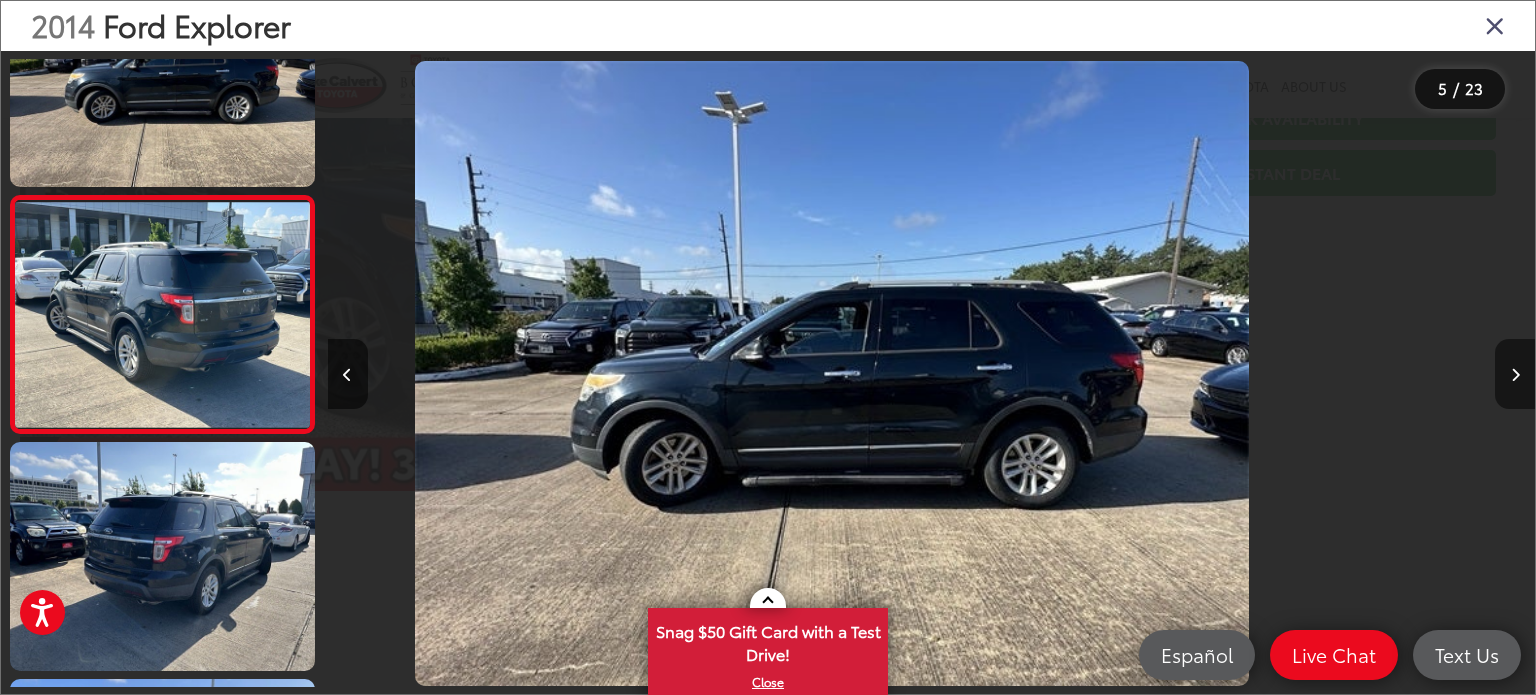click at bounding box center [1515, 374] 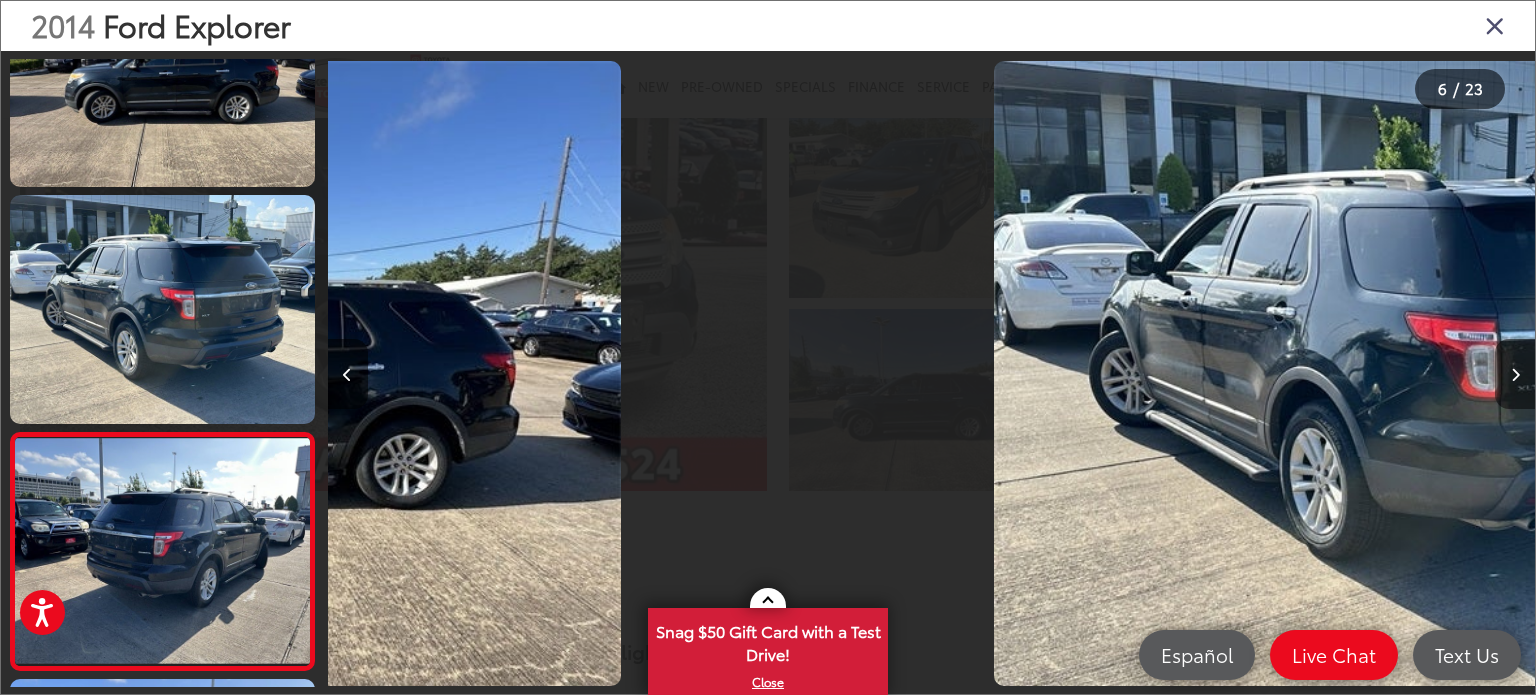 scroll, scrollTop: 0, scrollLeft: 4799, axis: horizontal 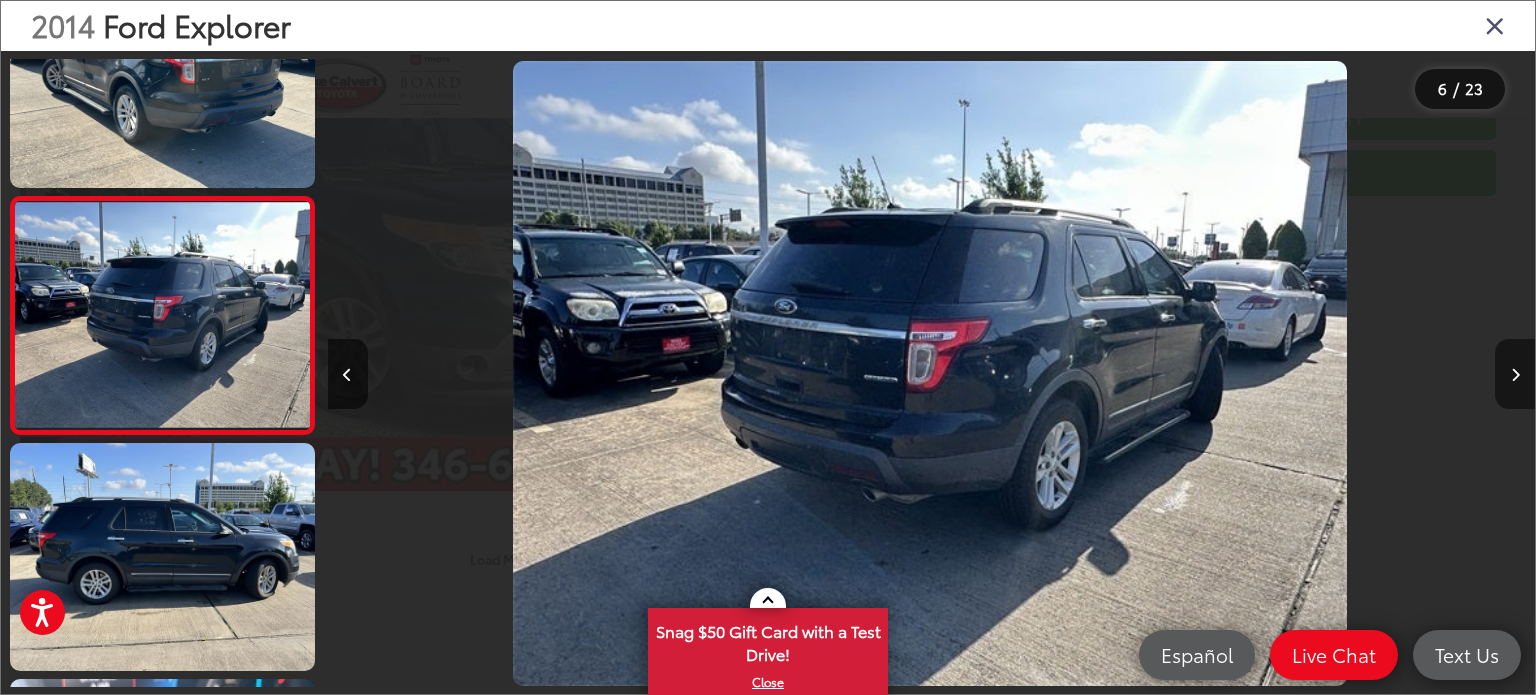click at bounding box center [1515, 374] 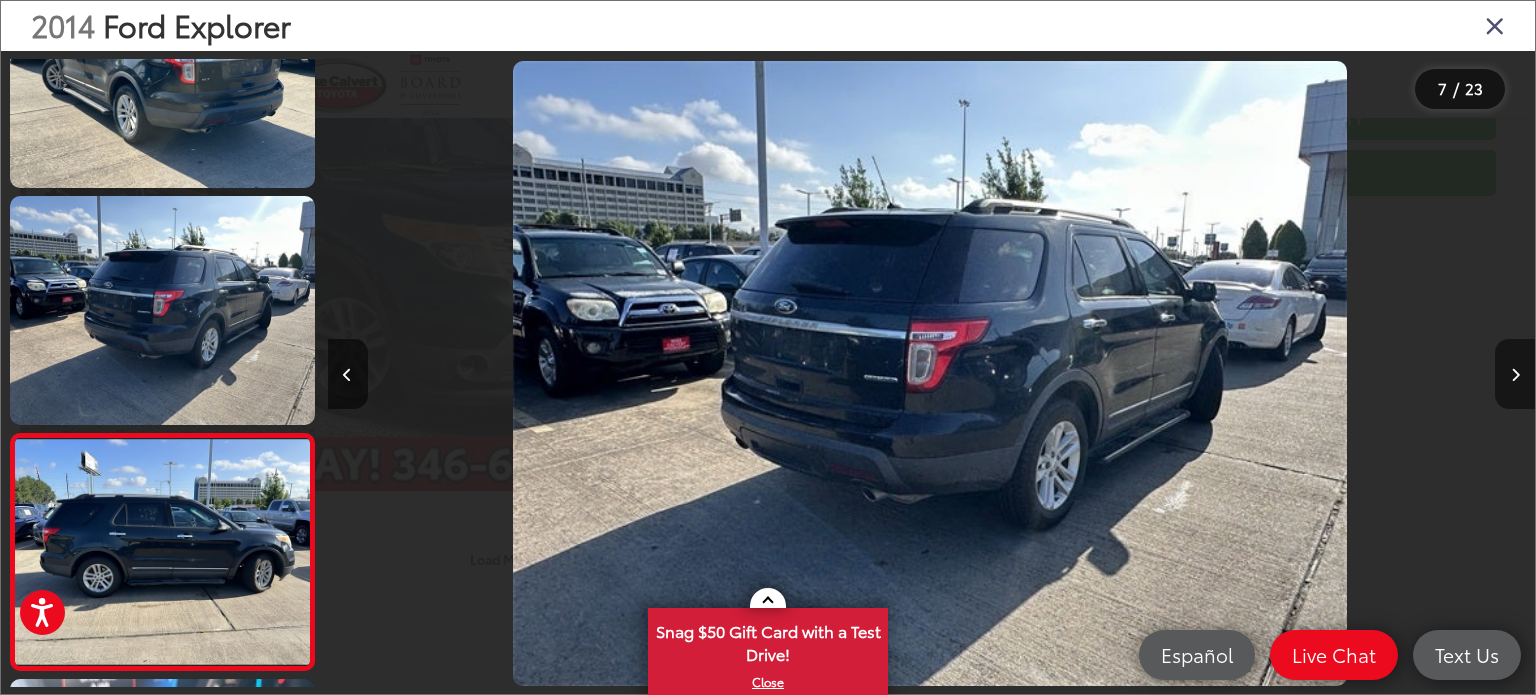 scroll, scrollTop: 0, scrollLeft: 6364, axis: horizontal 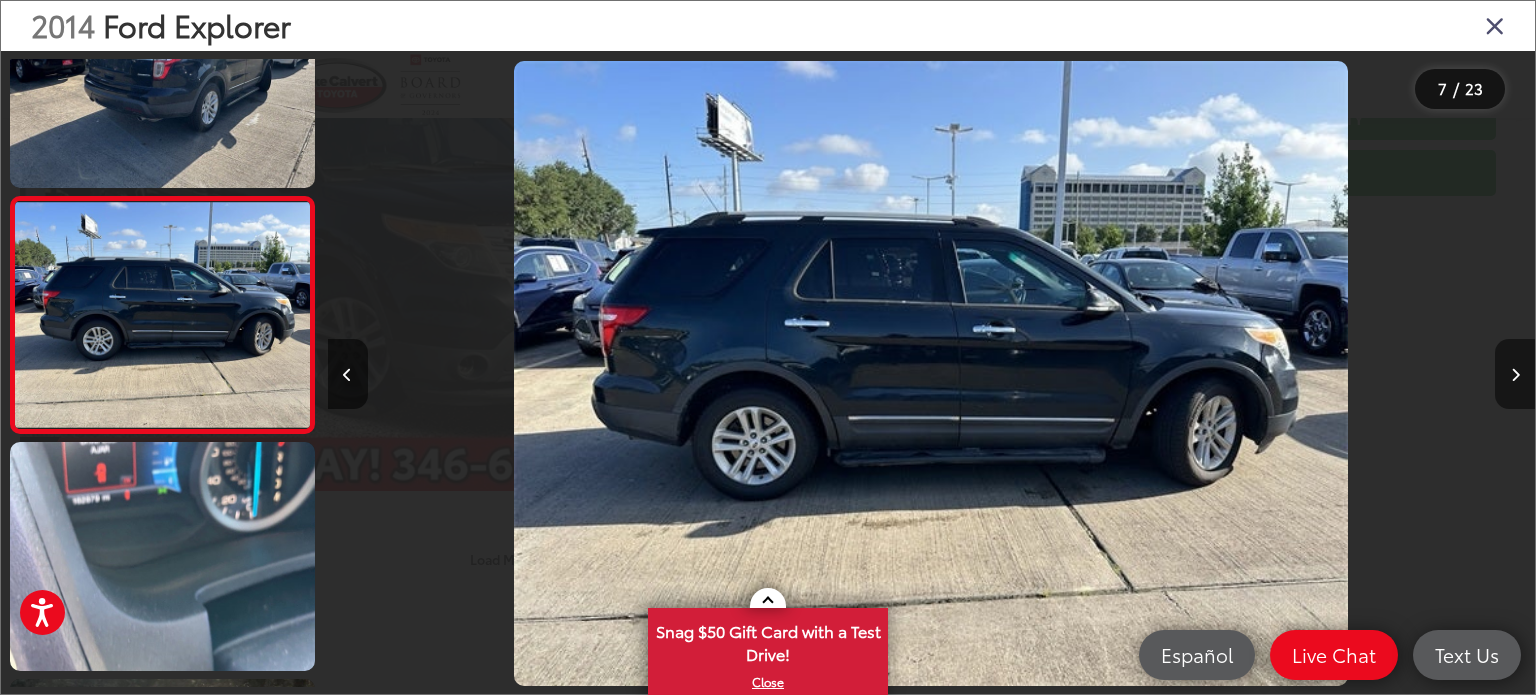click at bounding box center (1515, 374) 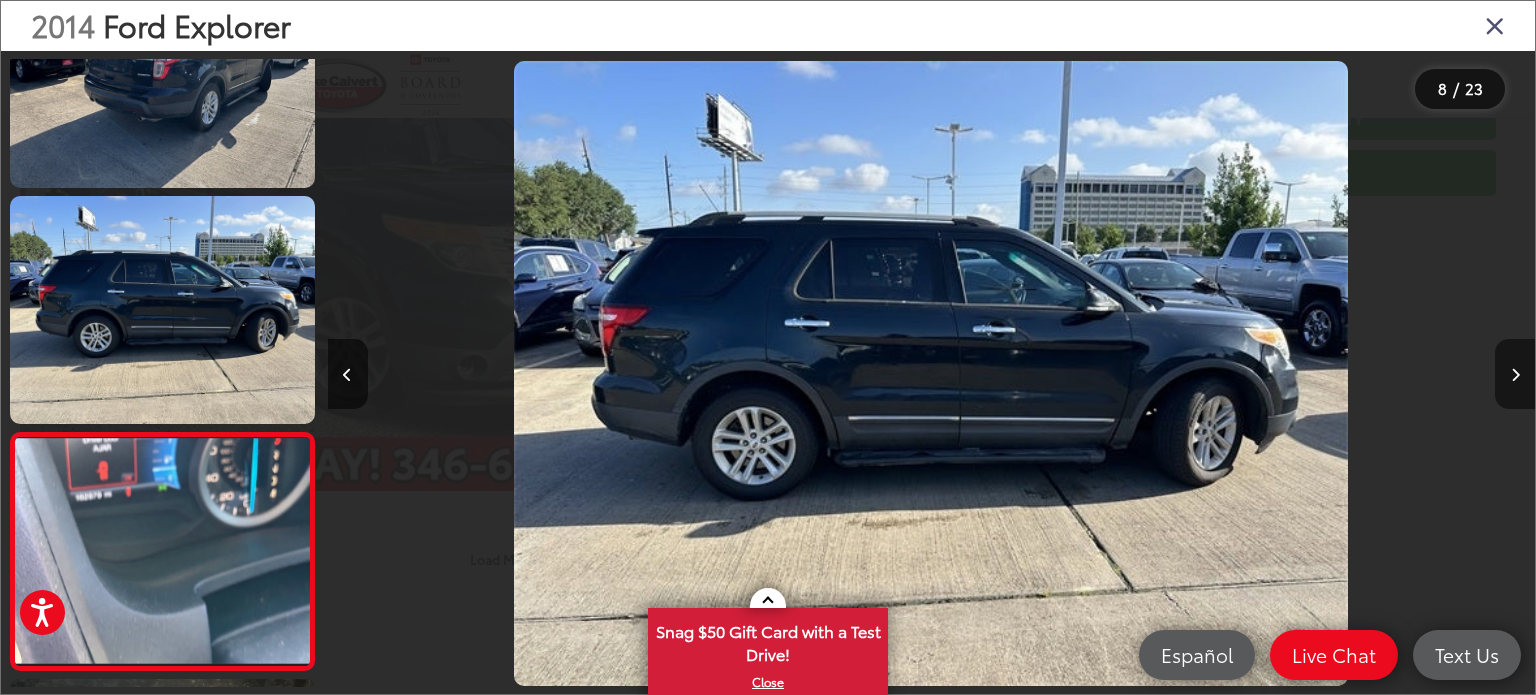 scroll, scrollTop: 0, scrollLeft: 7571, axis: horizontal 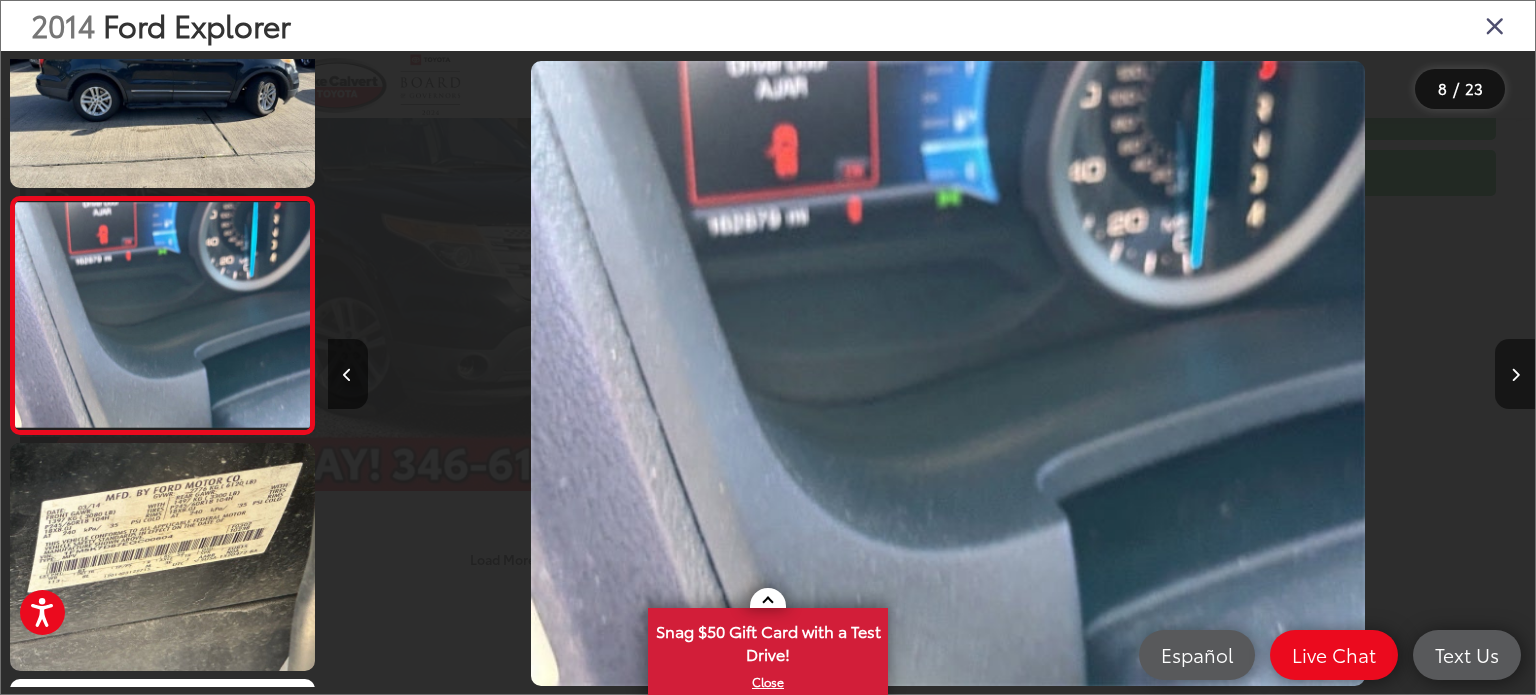 click at bounding box center (1515, 374) 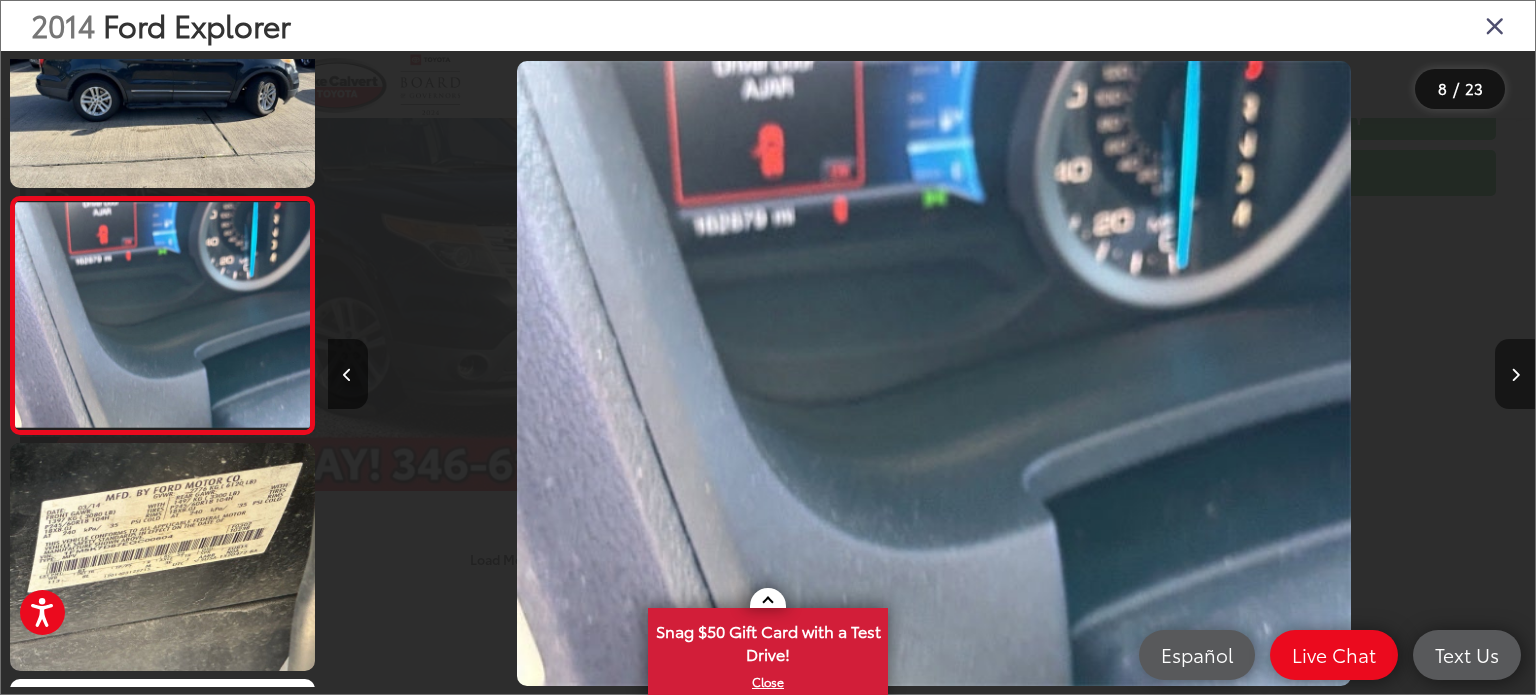 scroll, scrollTop: 1602, scrollLeft: 0, axis: vertical 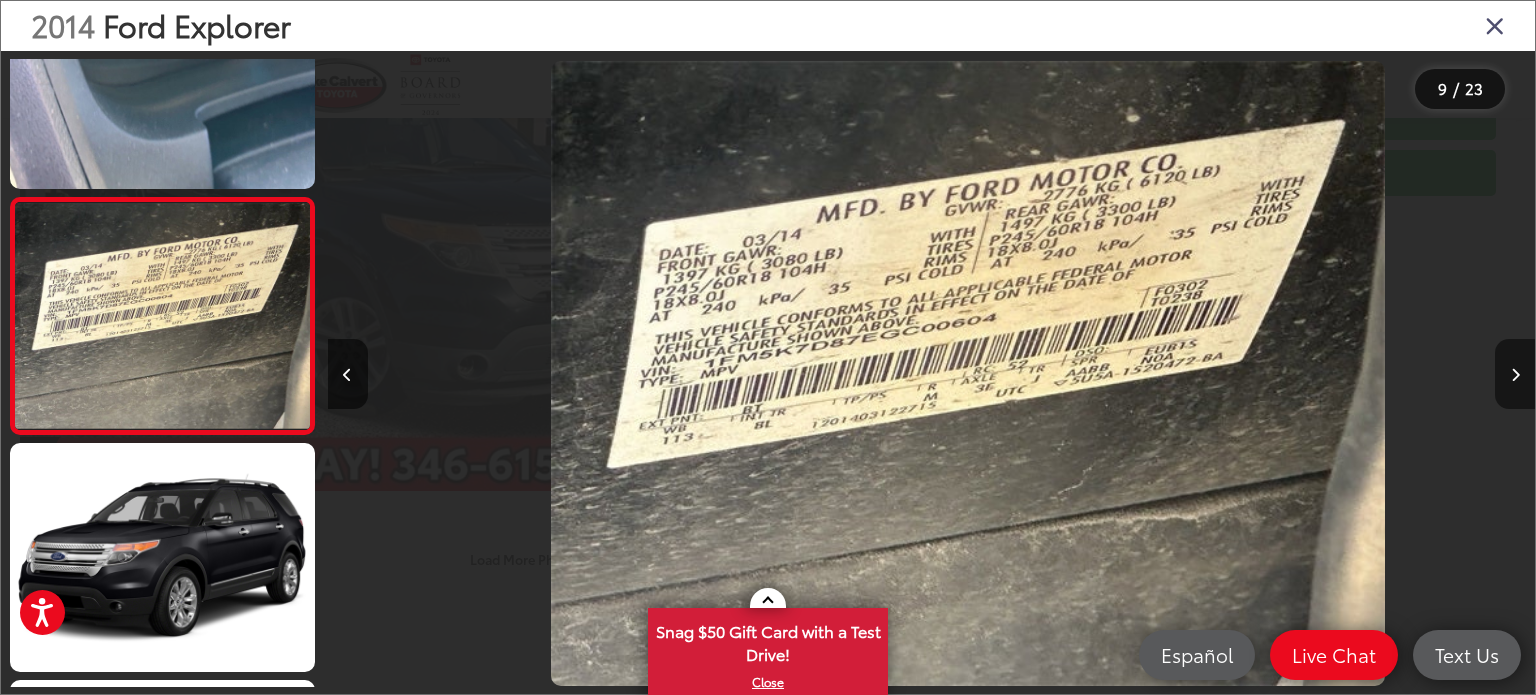 click at bounding box center (1515, 374) 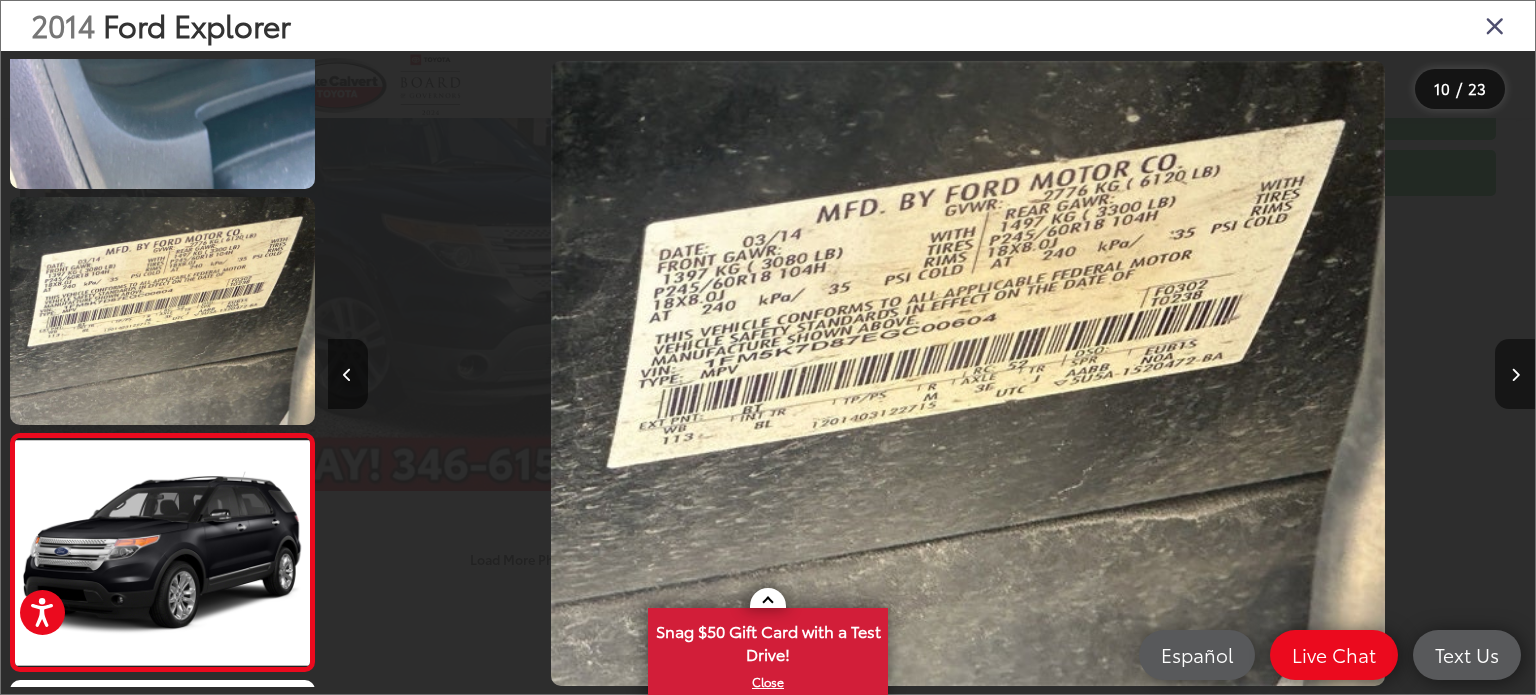 scroll, scrollTop: 0, scrollLeft: 9660, axis: horizontal 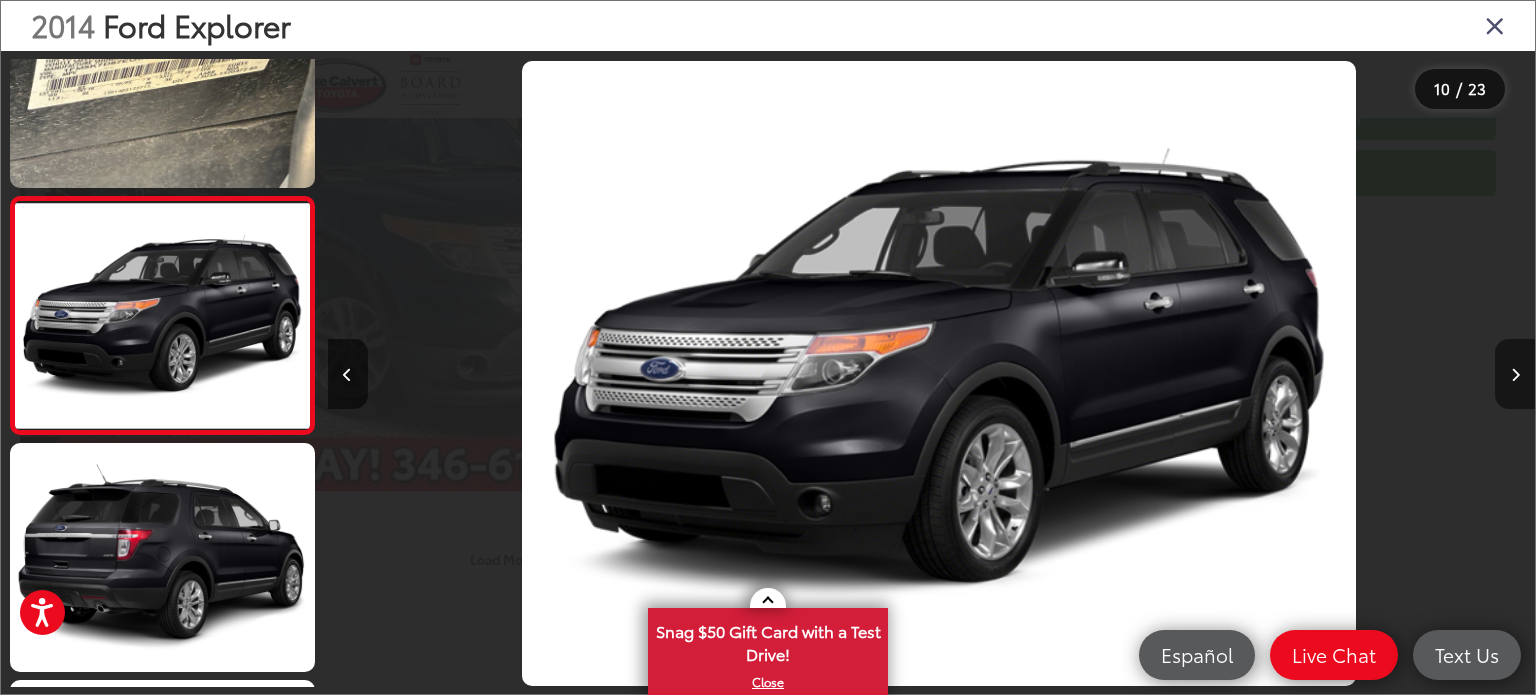 click at bounding box center [1515, 374] 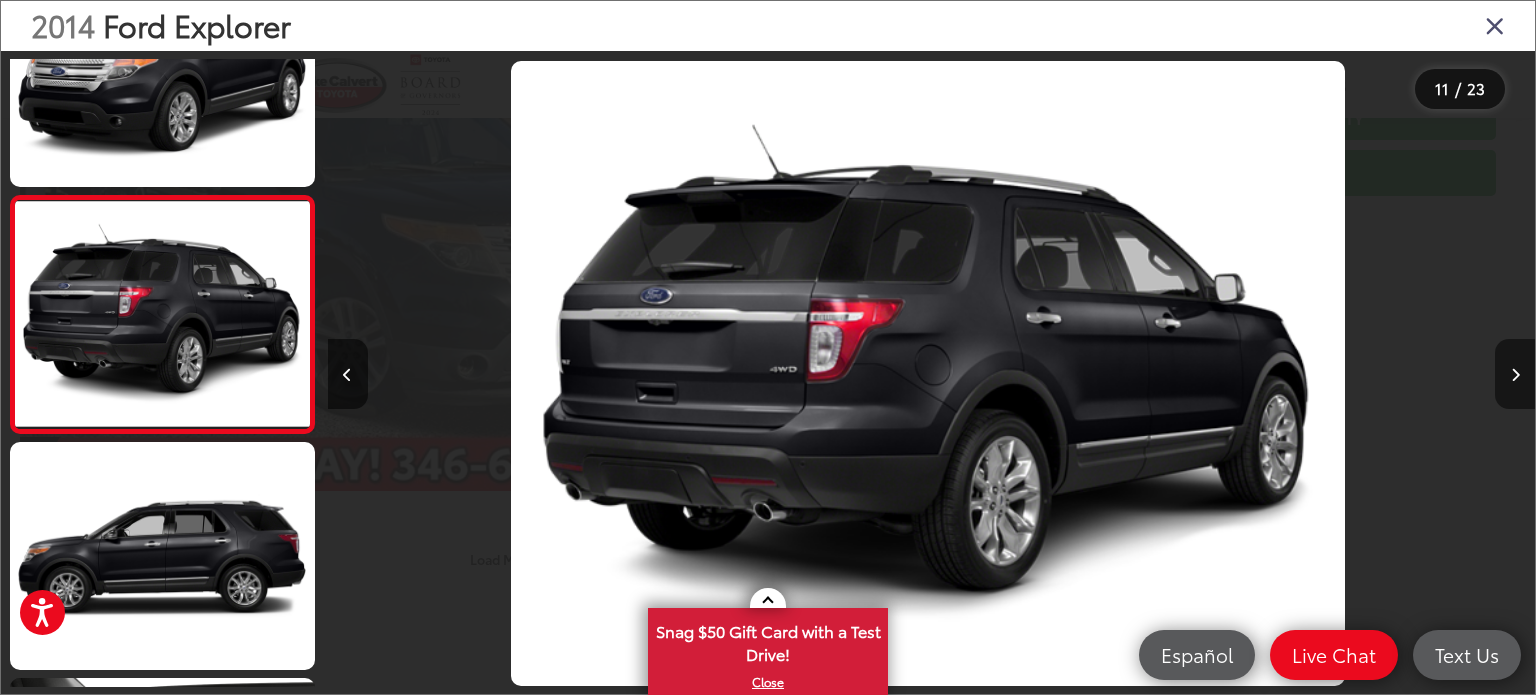 click at bounding box center (1515, 374) 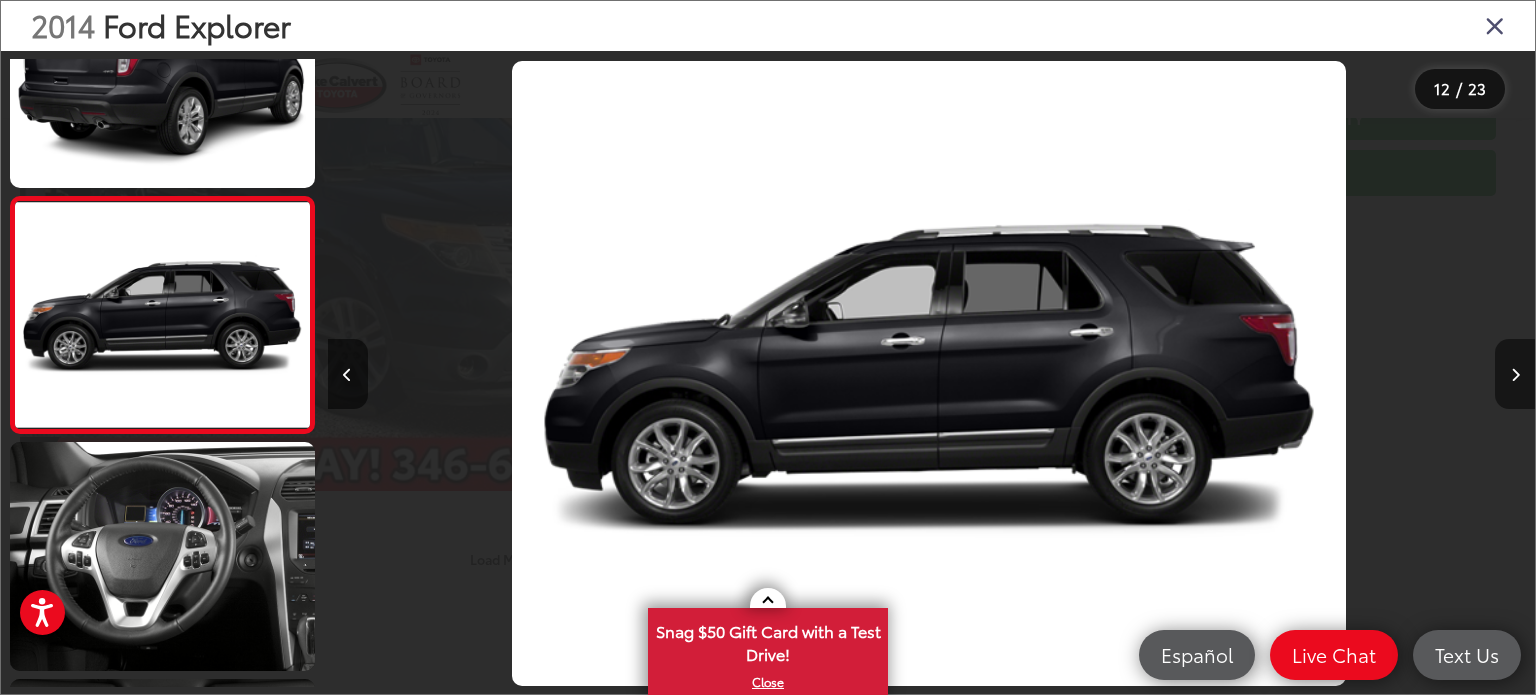 click at bounding box center [1515, 374] 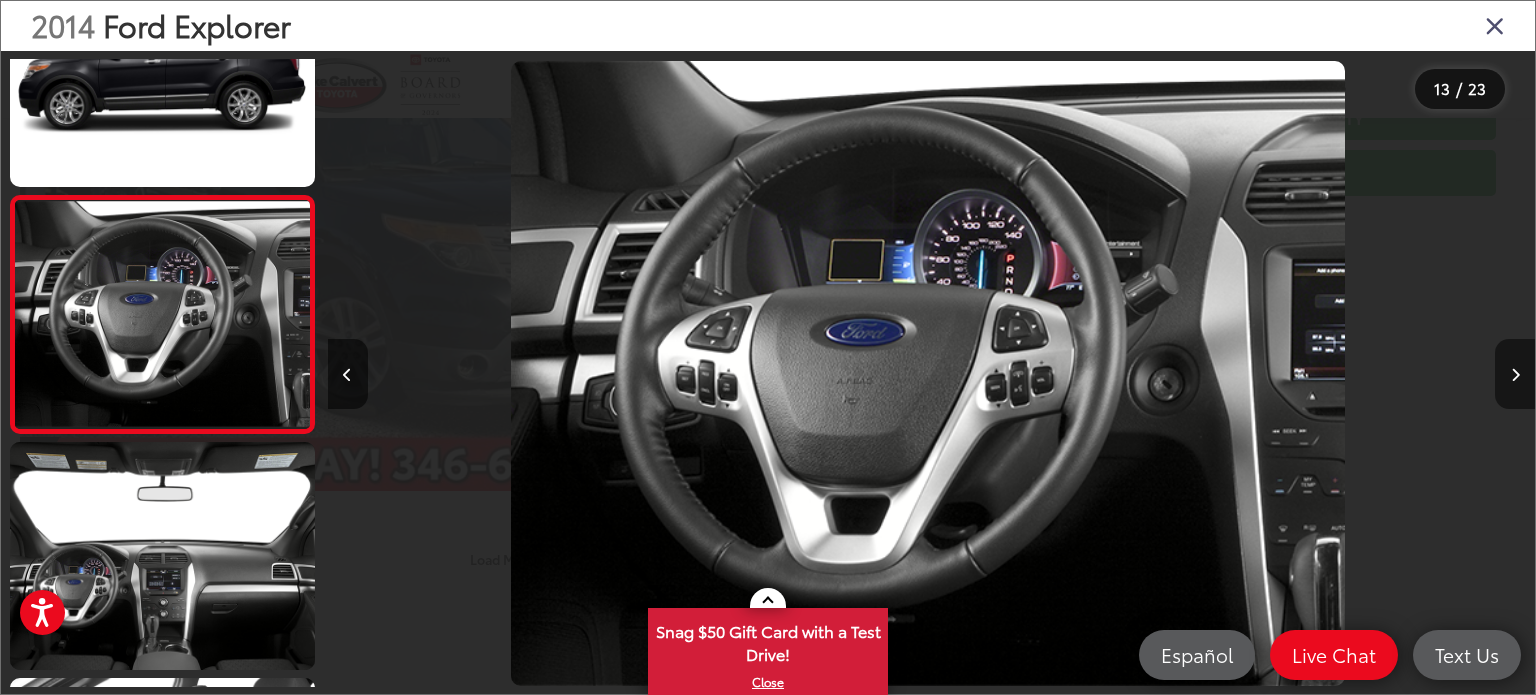 click at bounding box center [1515, 374] 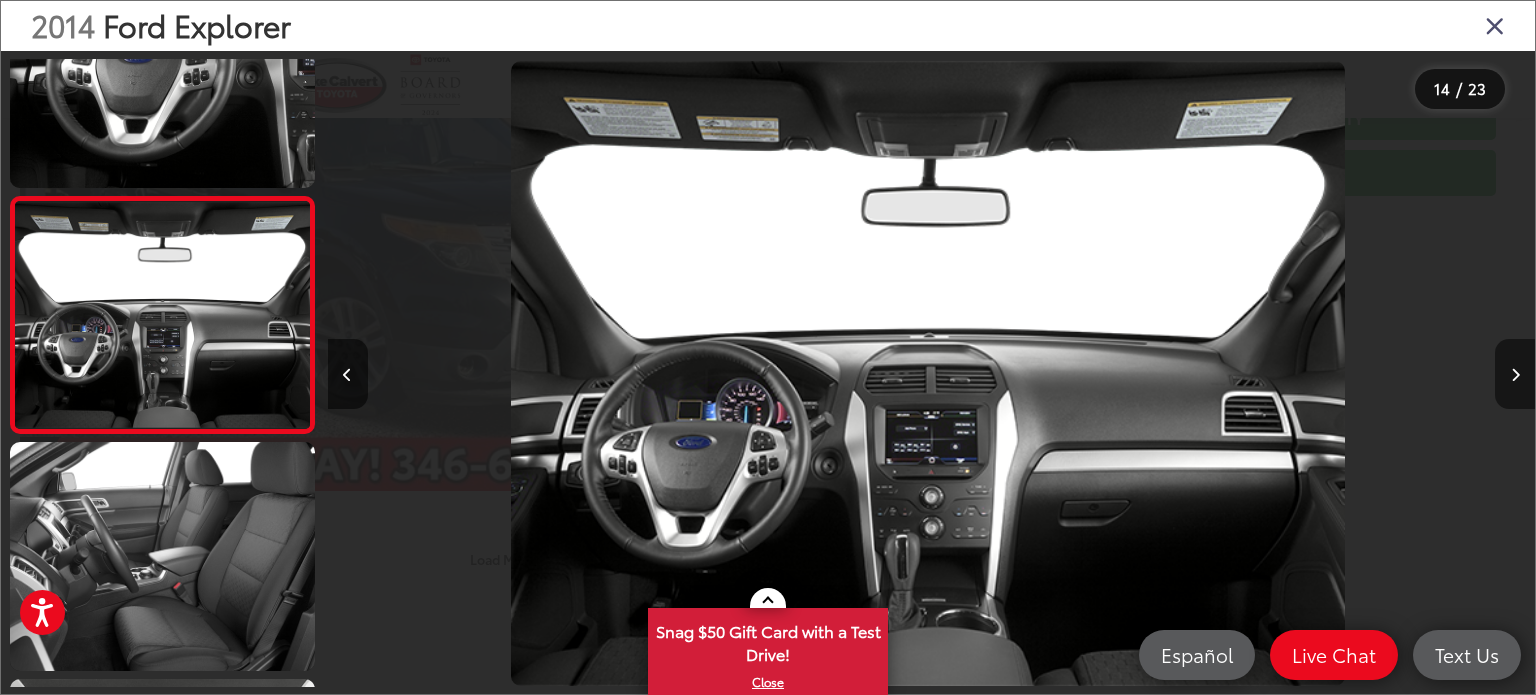 click at bounding box center (1515, 374) 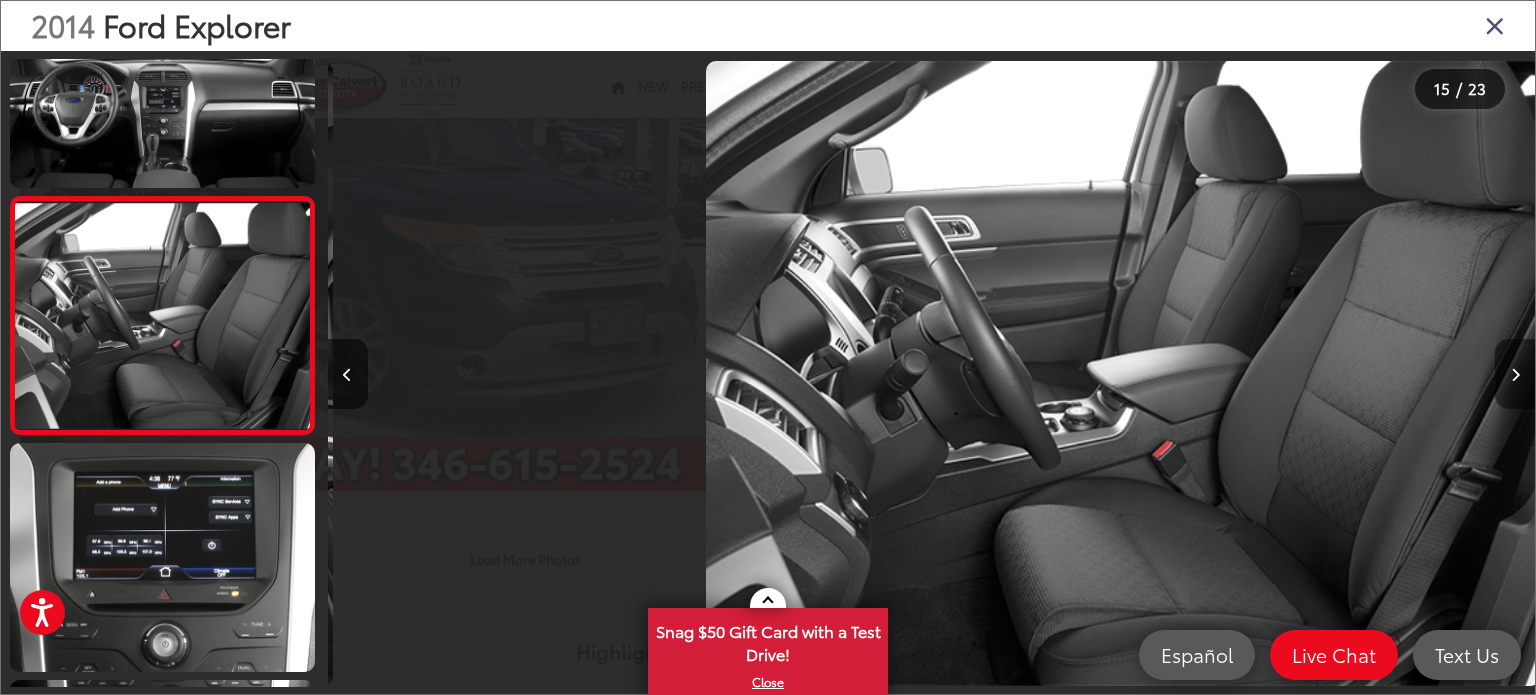 click at bounding box center [1515, 374] 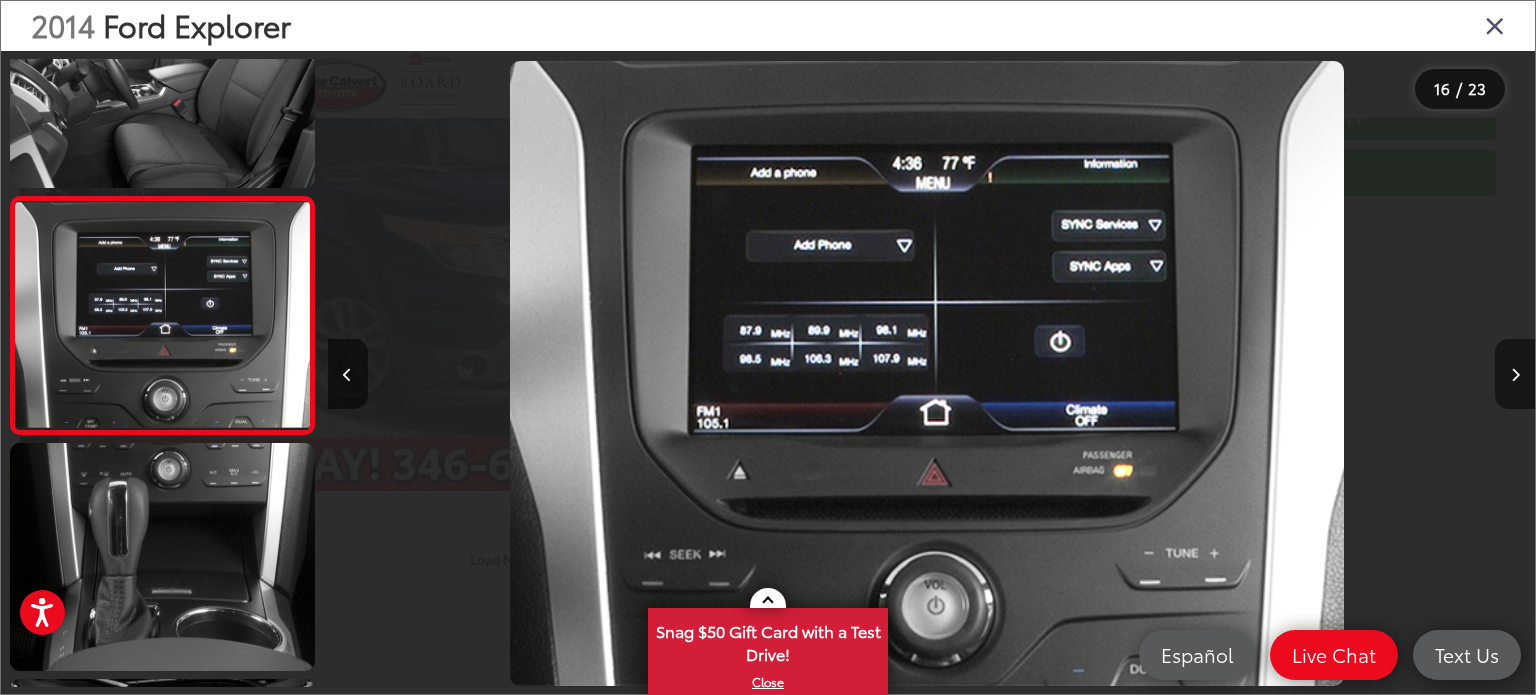 click at bounding box center [1515, 374] 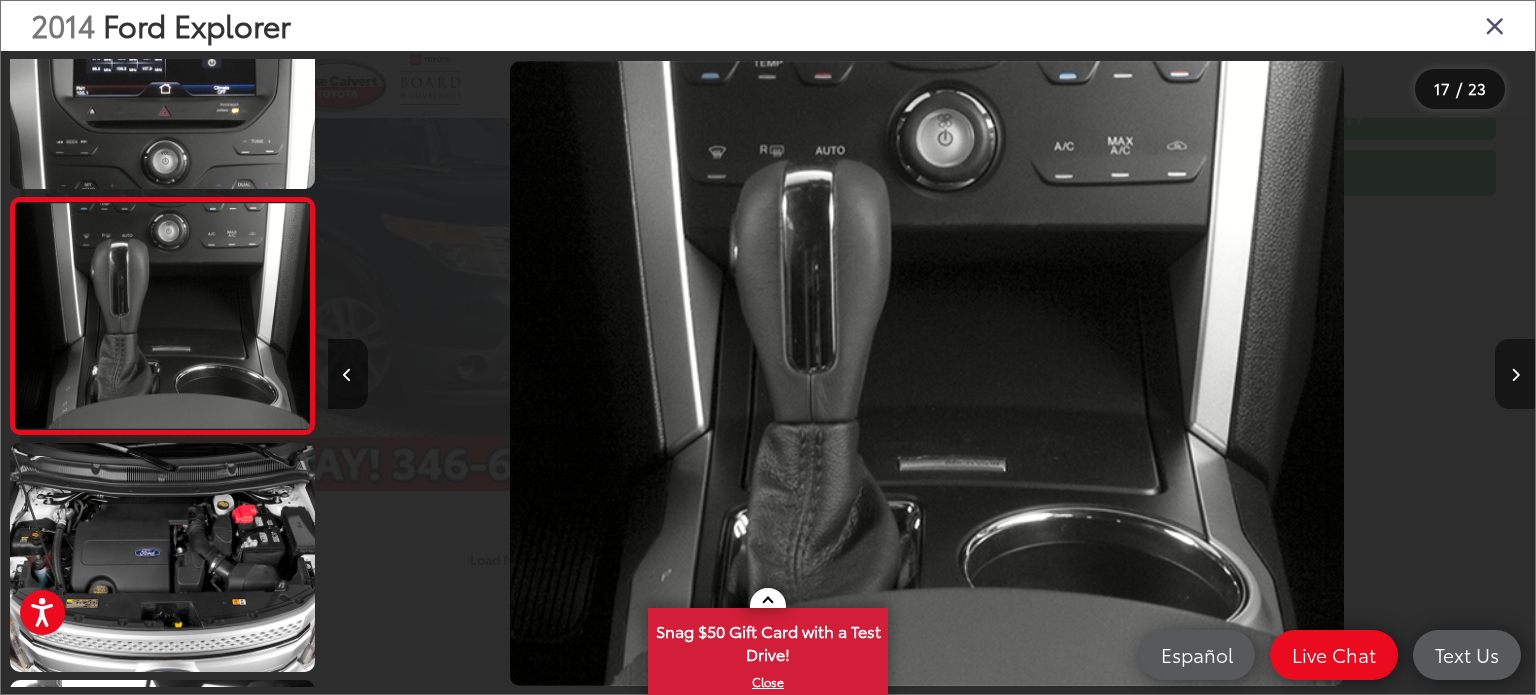 click at bounding box center [1515, 374] 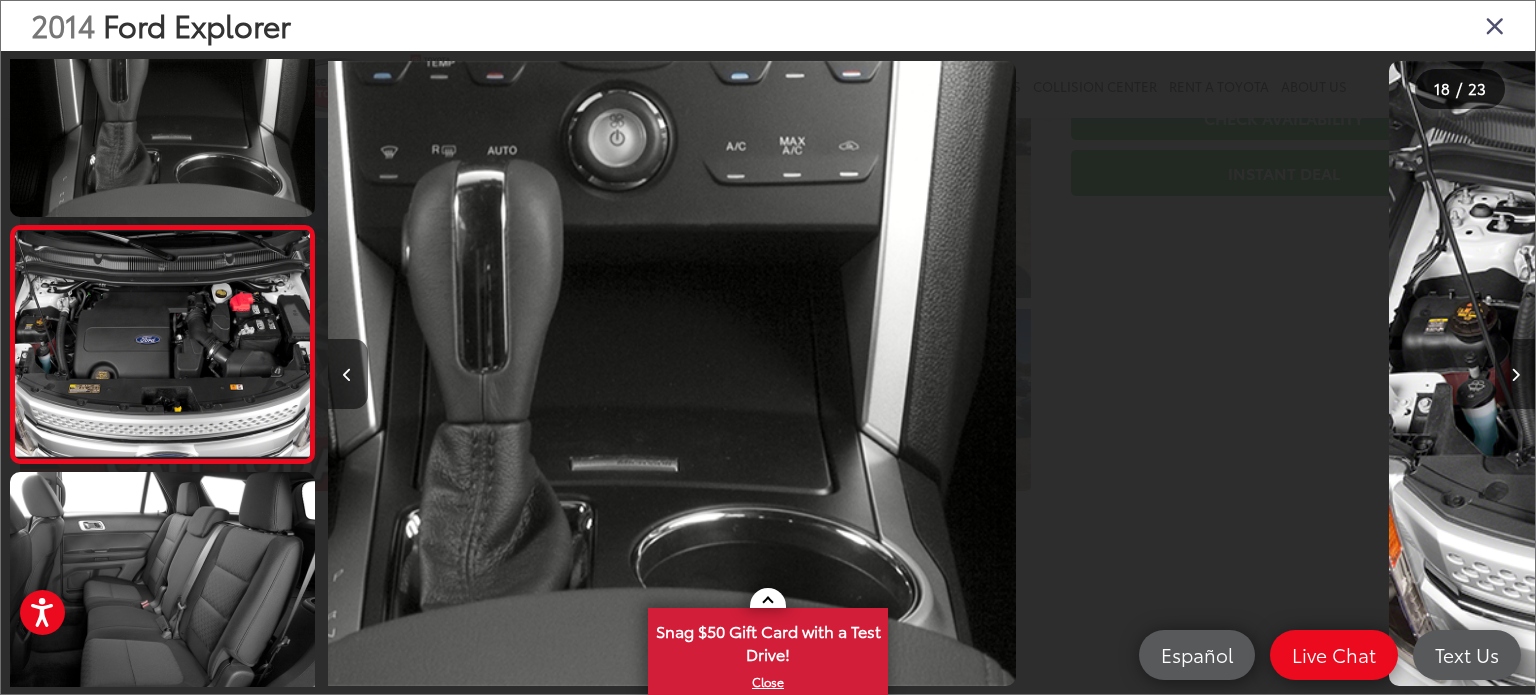 click at bounding box center [1515, 374] 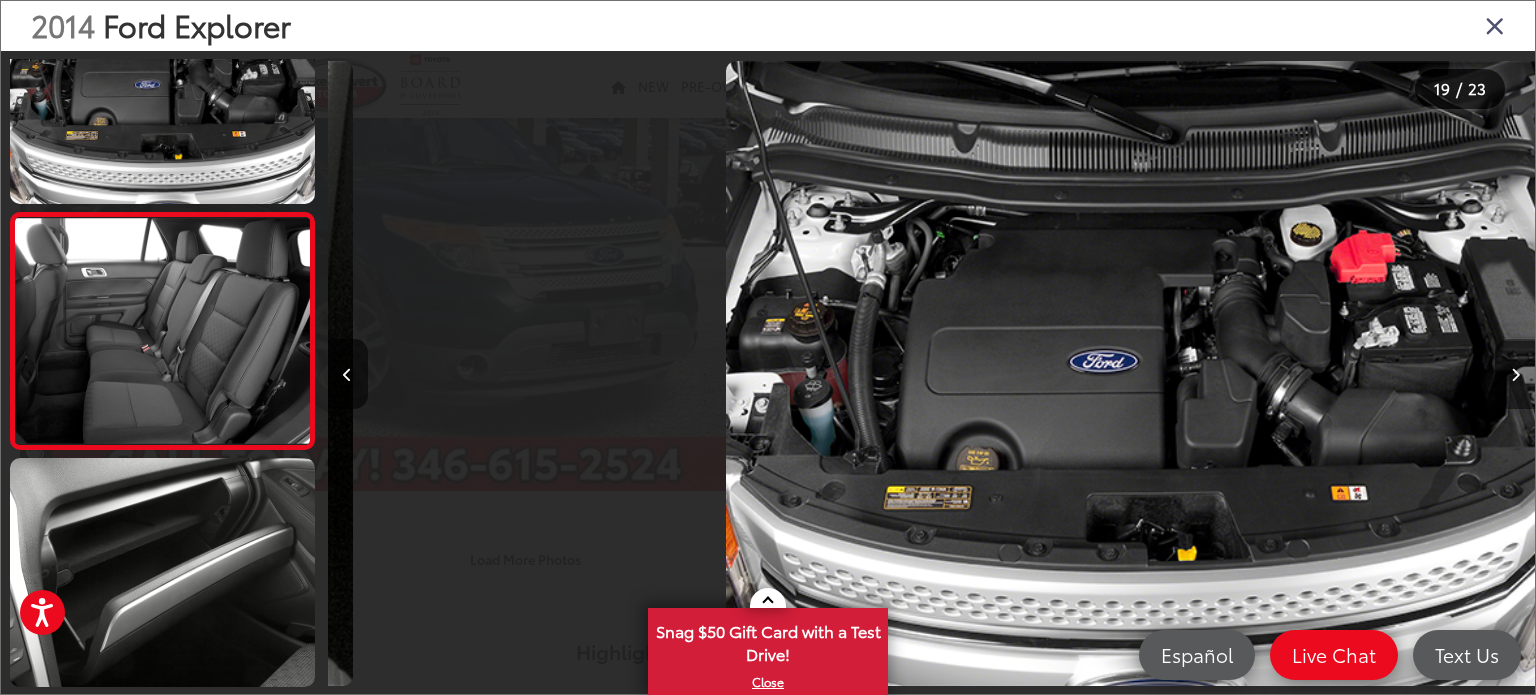 click at bounding box center [1515, 374] 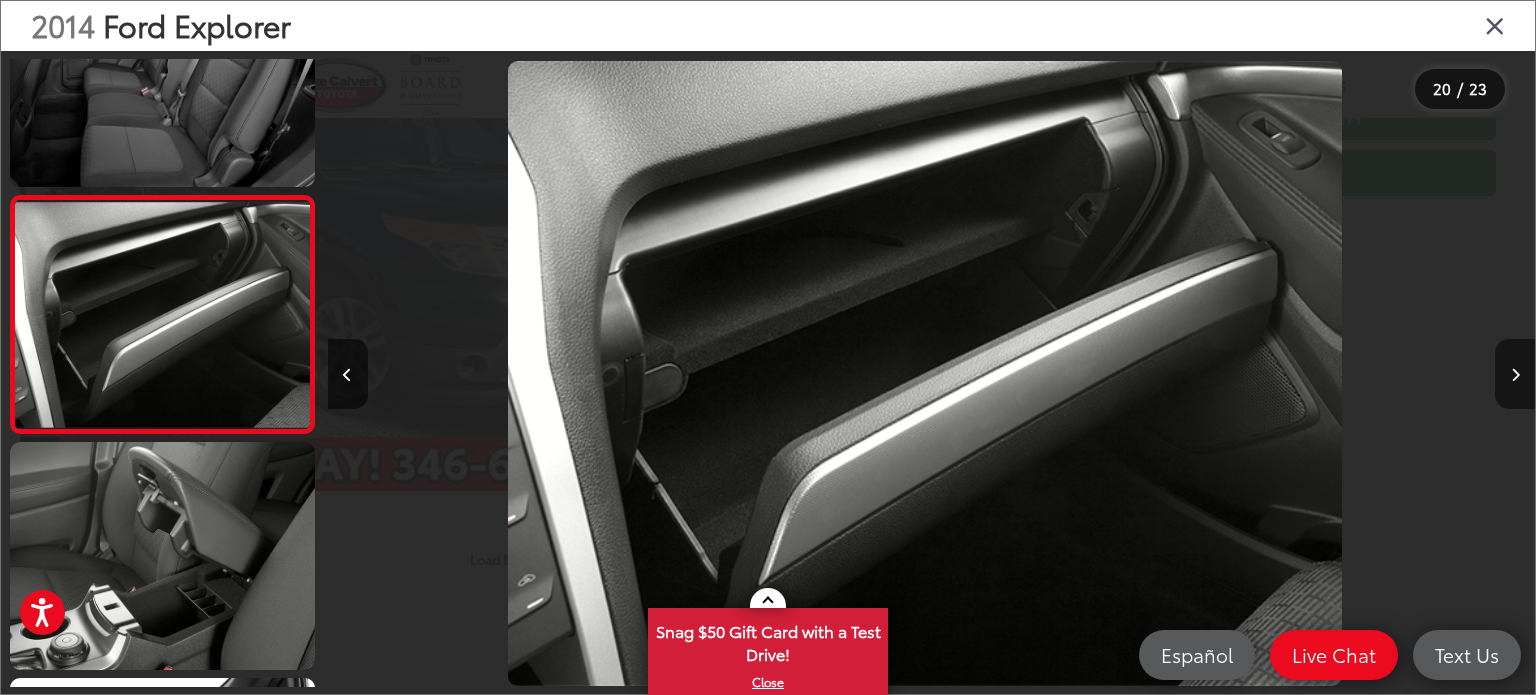 click at bounding box center (1515, 374) 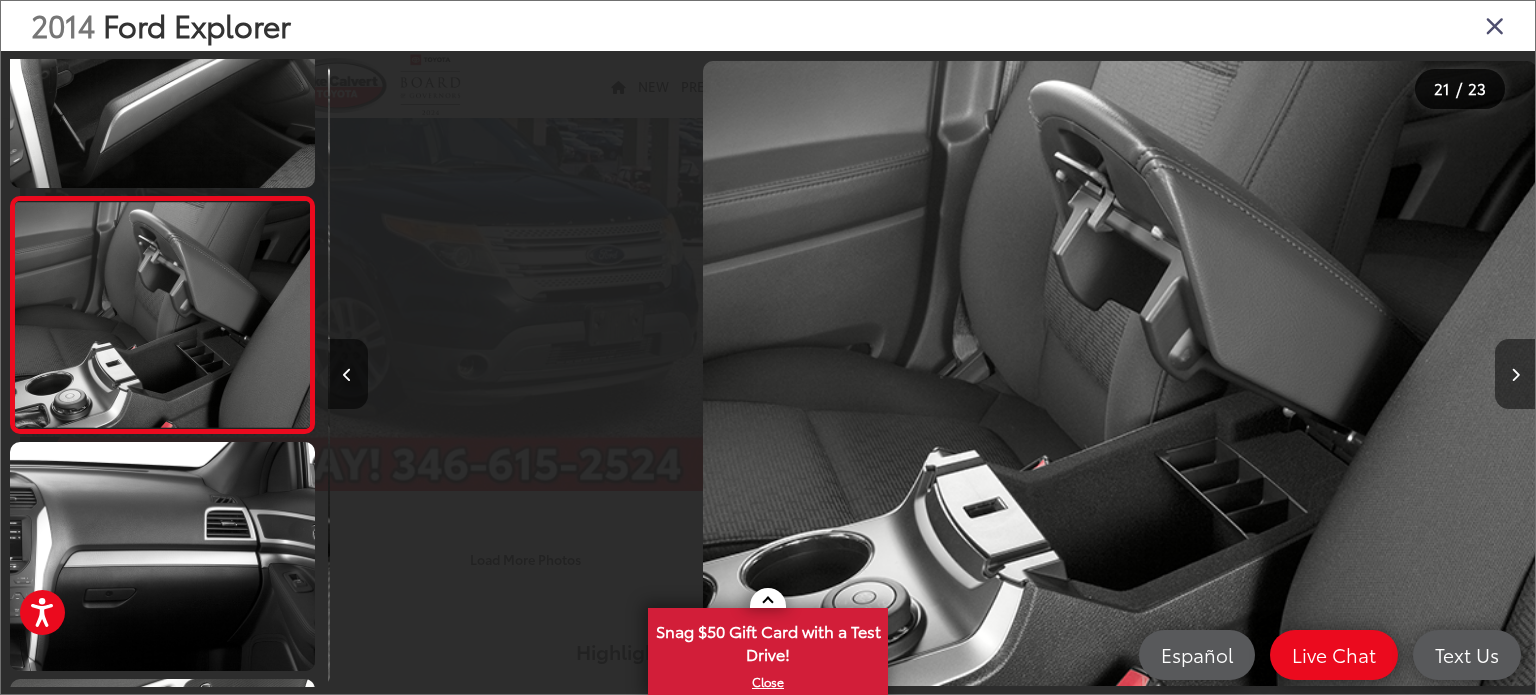 click at bounding box center (1515, 374) 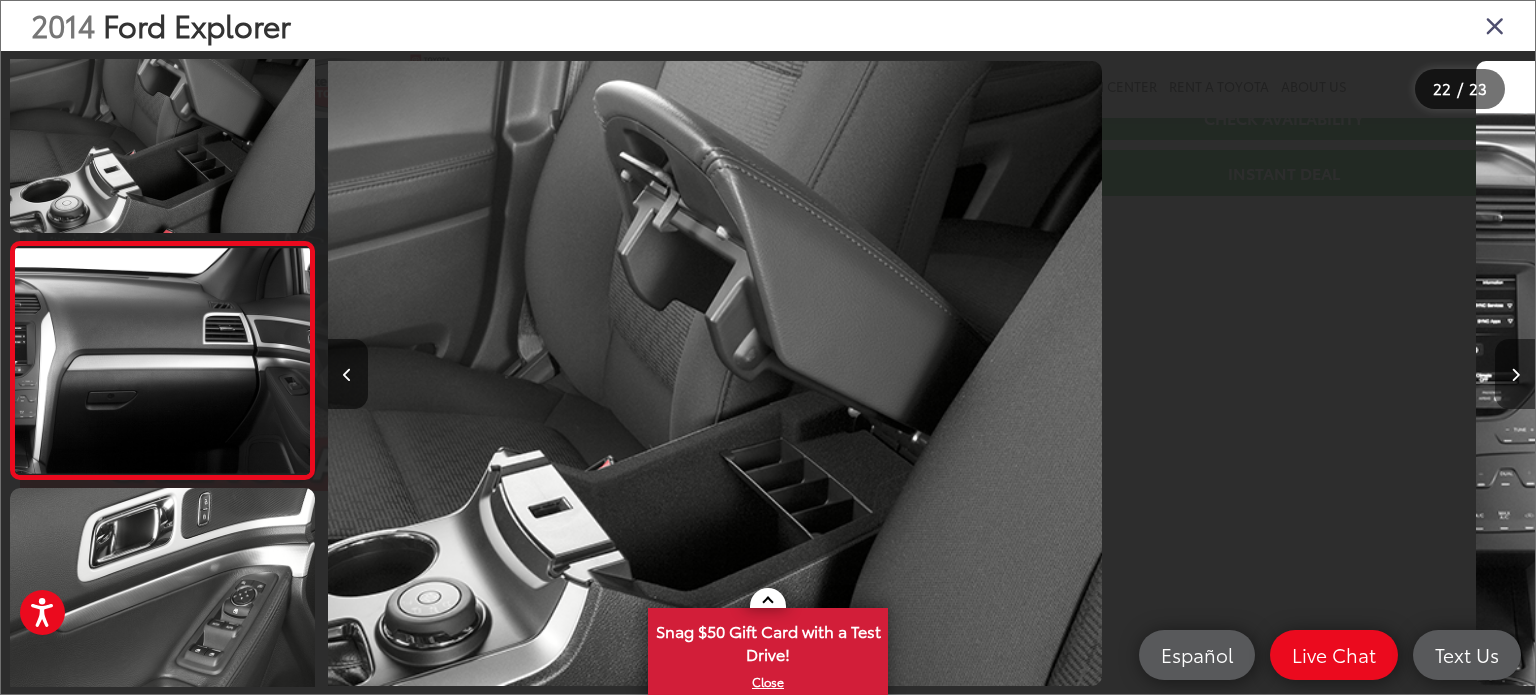 click at bounding box center (1515, 374) 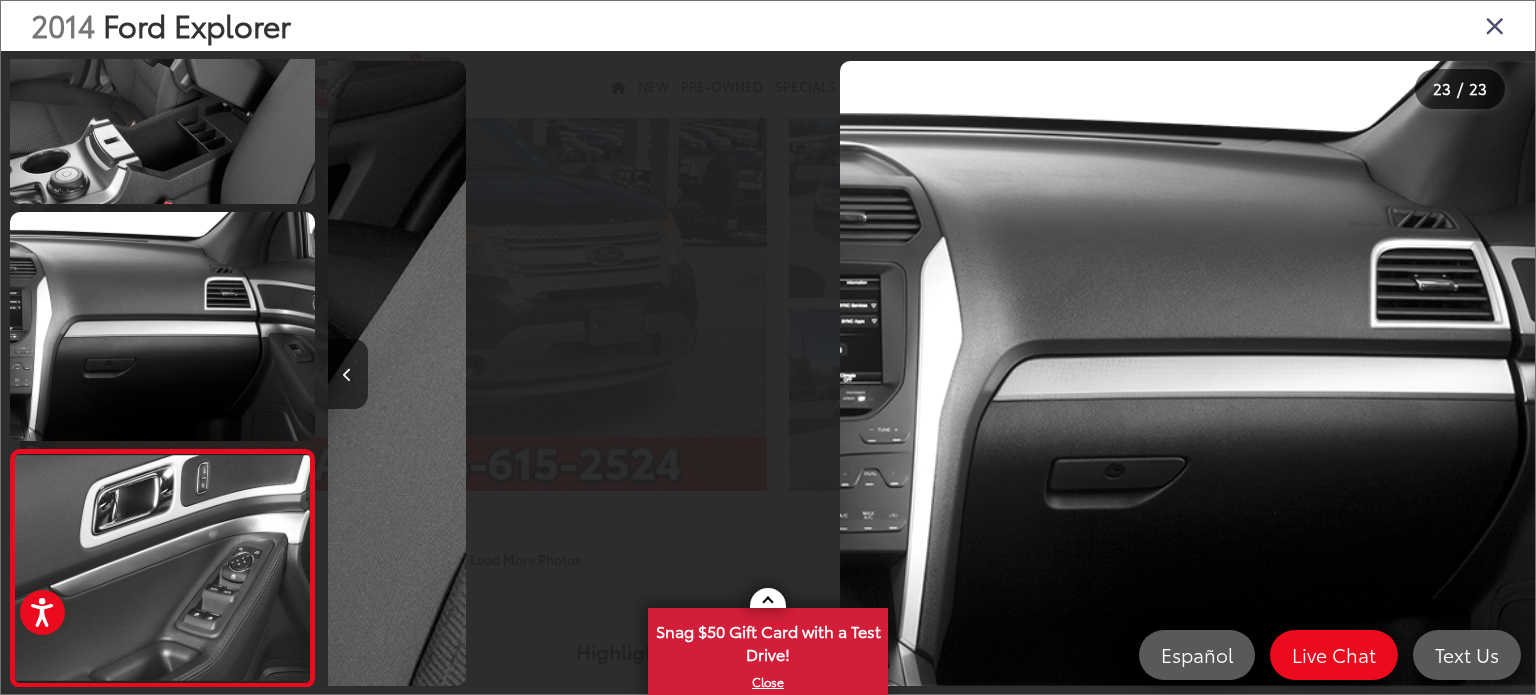 click at bounding box center (1384, 373) 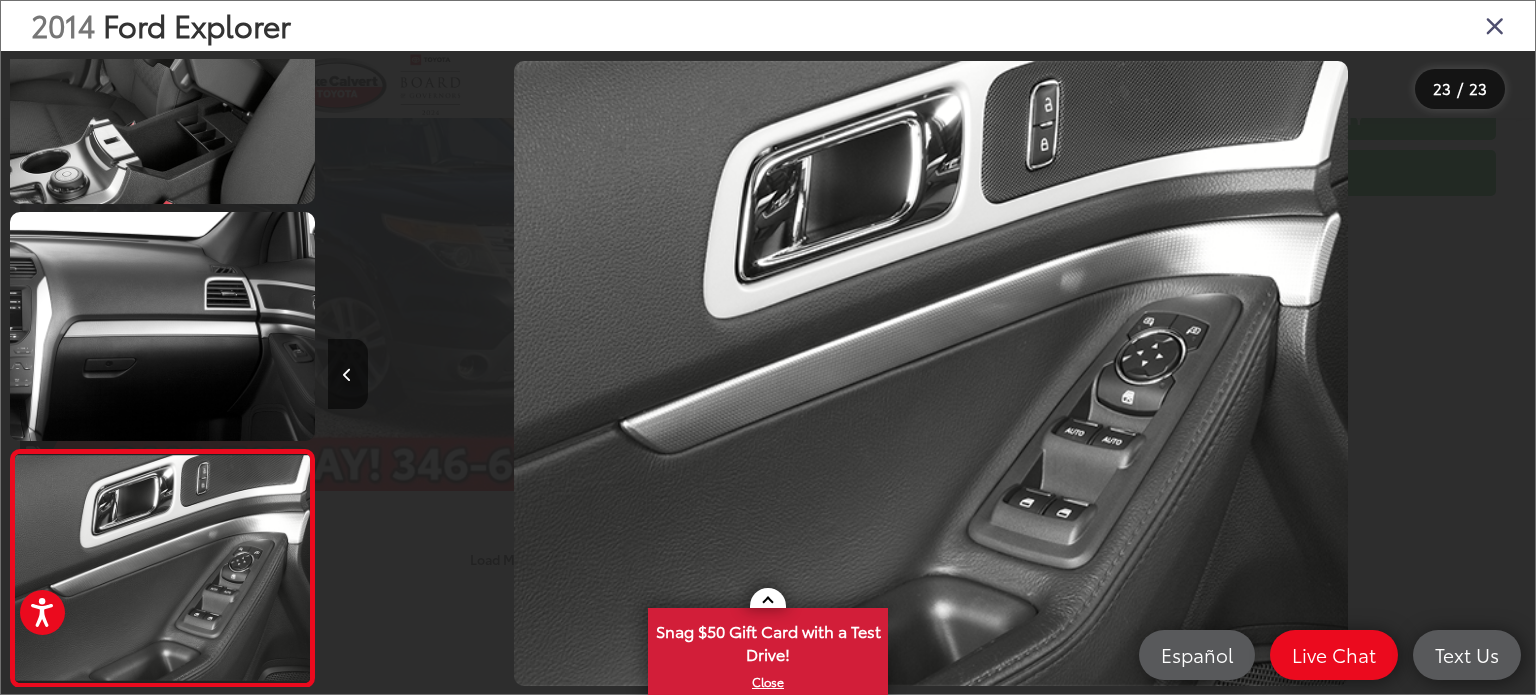 click at bounding box center (1384, 373) 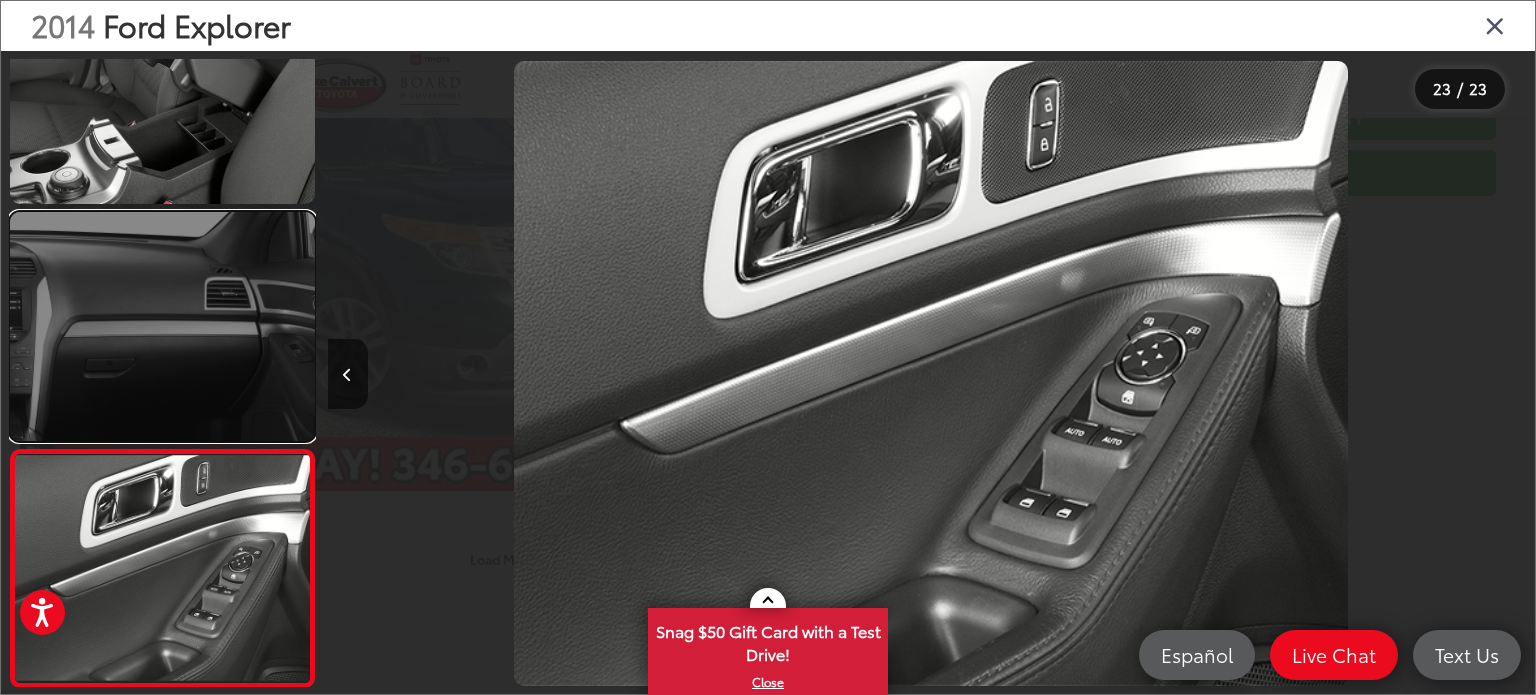 click at bounding box center (162, 326) 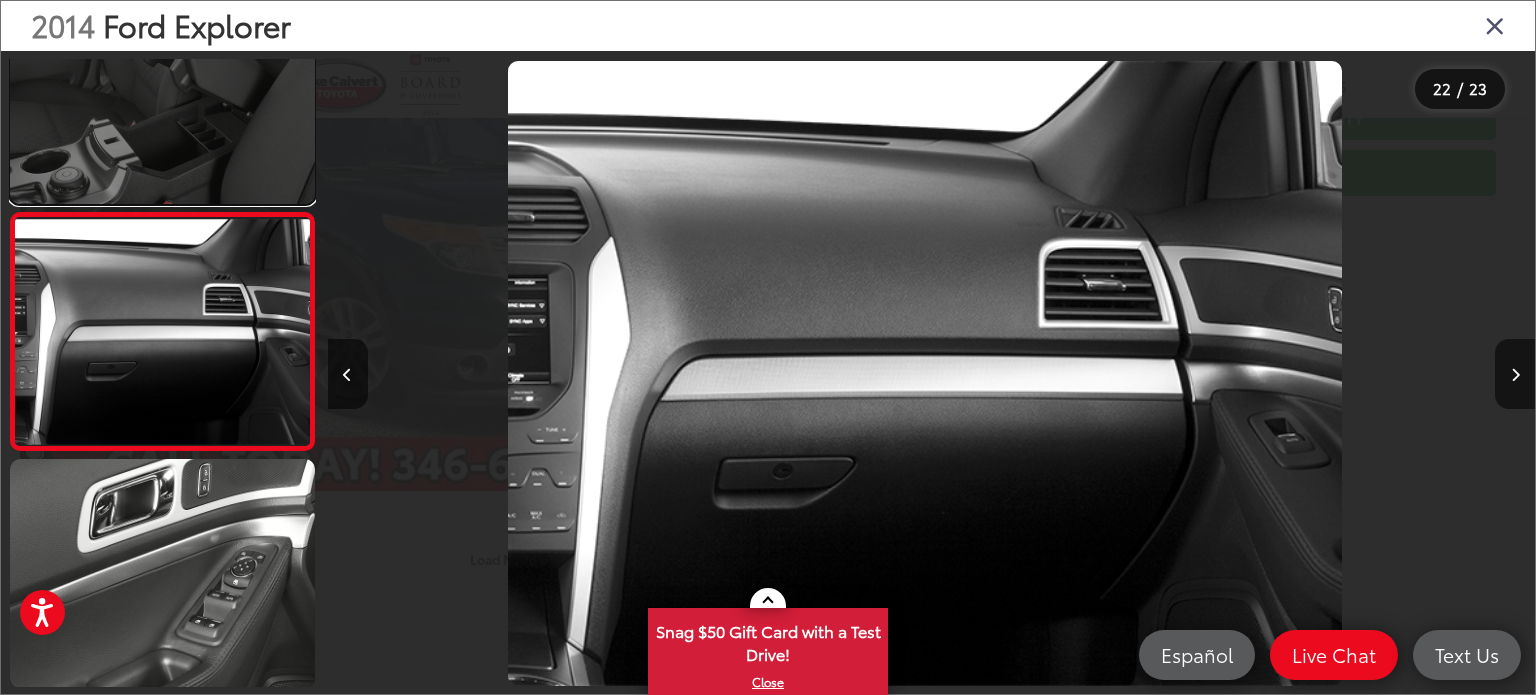 click at bounding box center (162, 90) 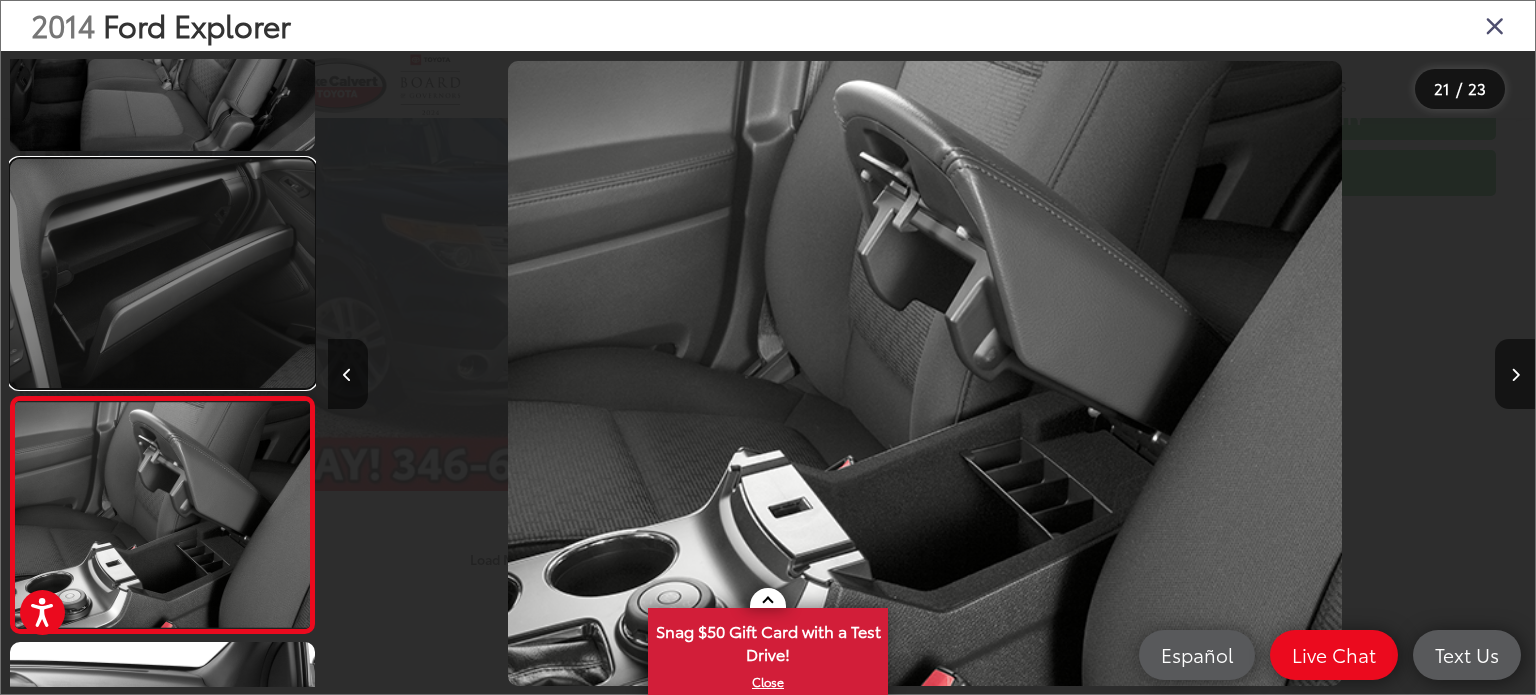 click at bounding box center (162, 273) 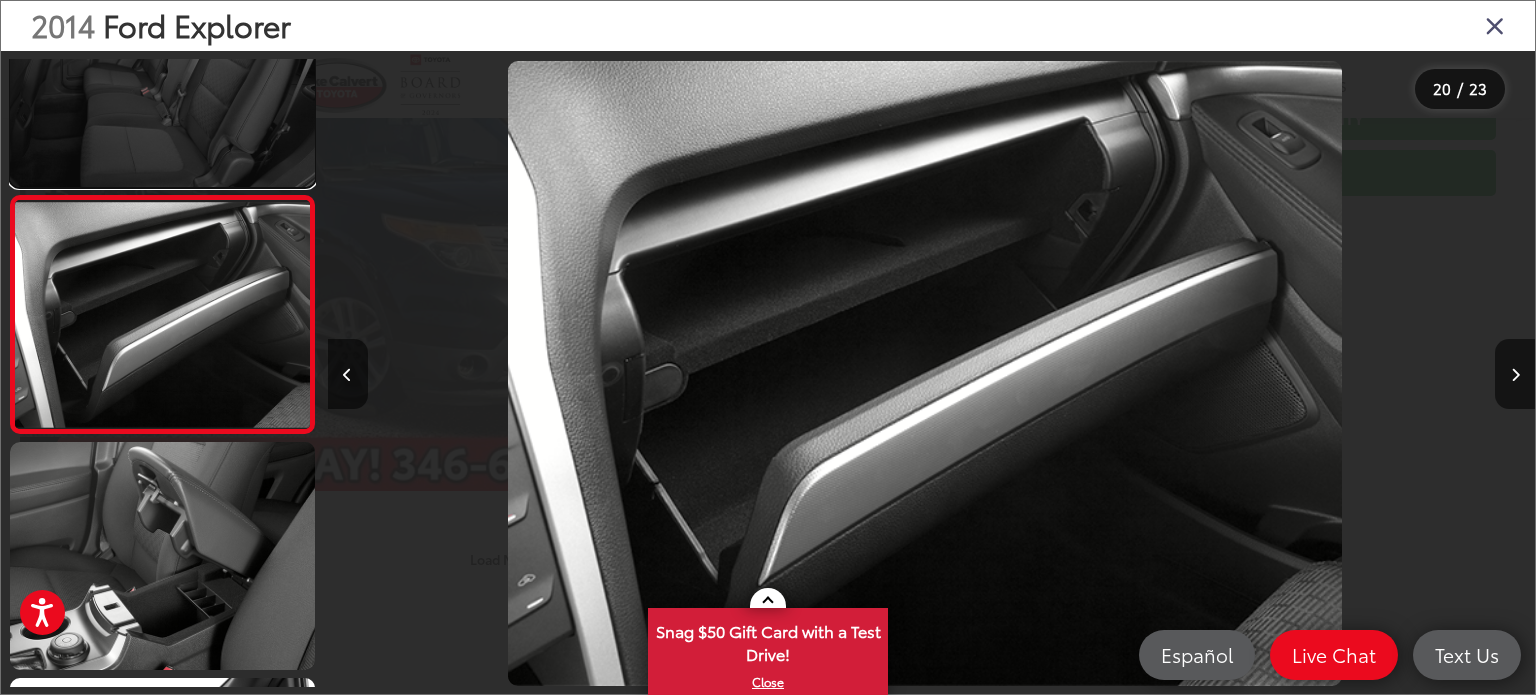 click at bounding box center (162, 73) 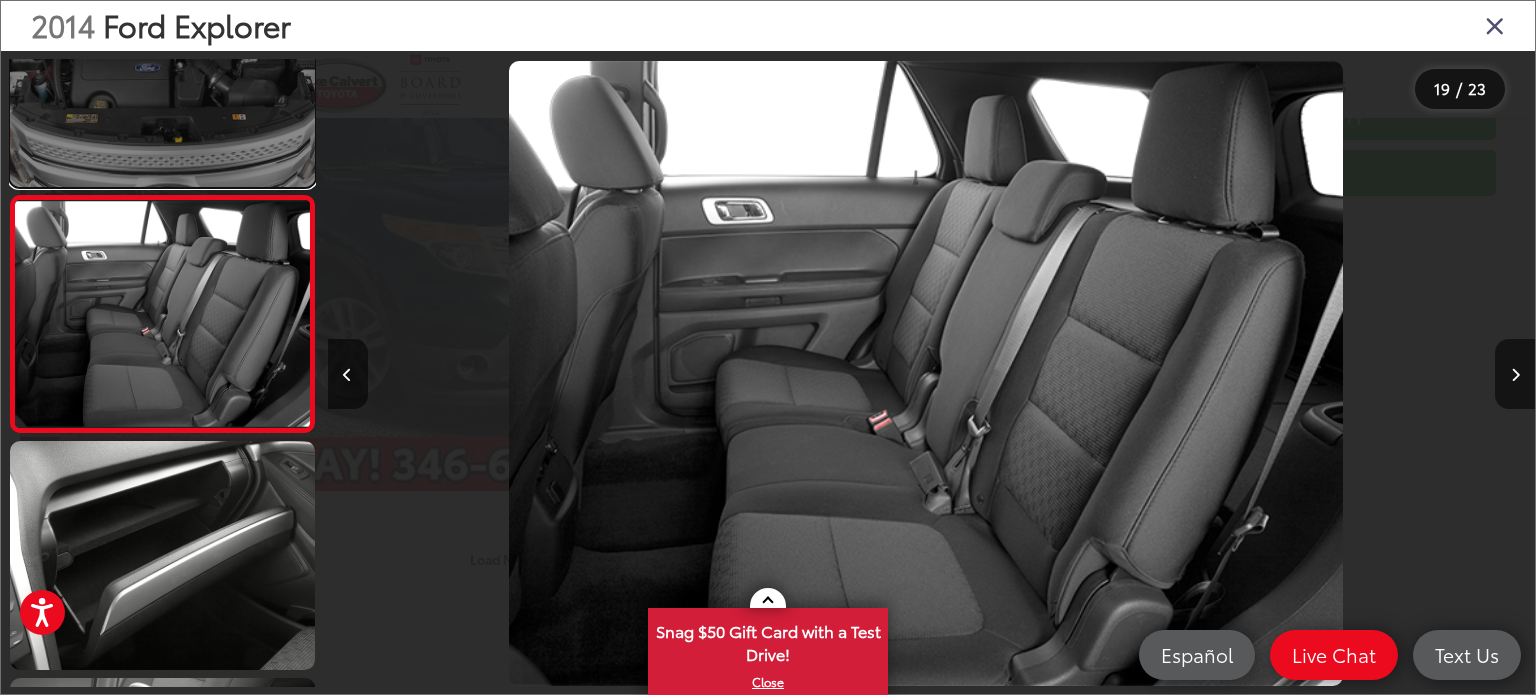 click at bounding box center [162, 72] 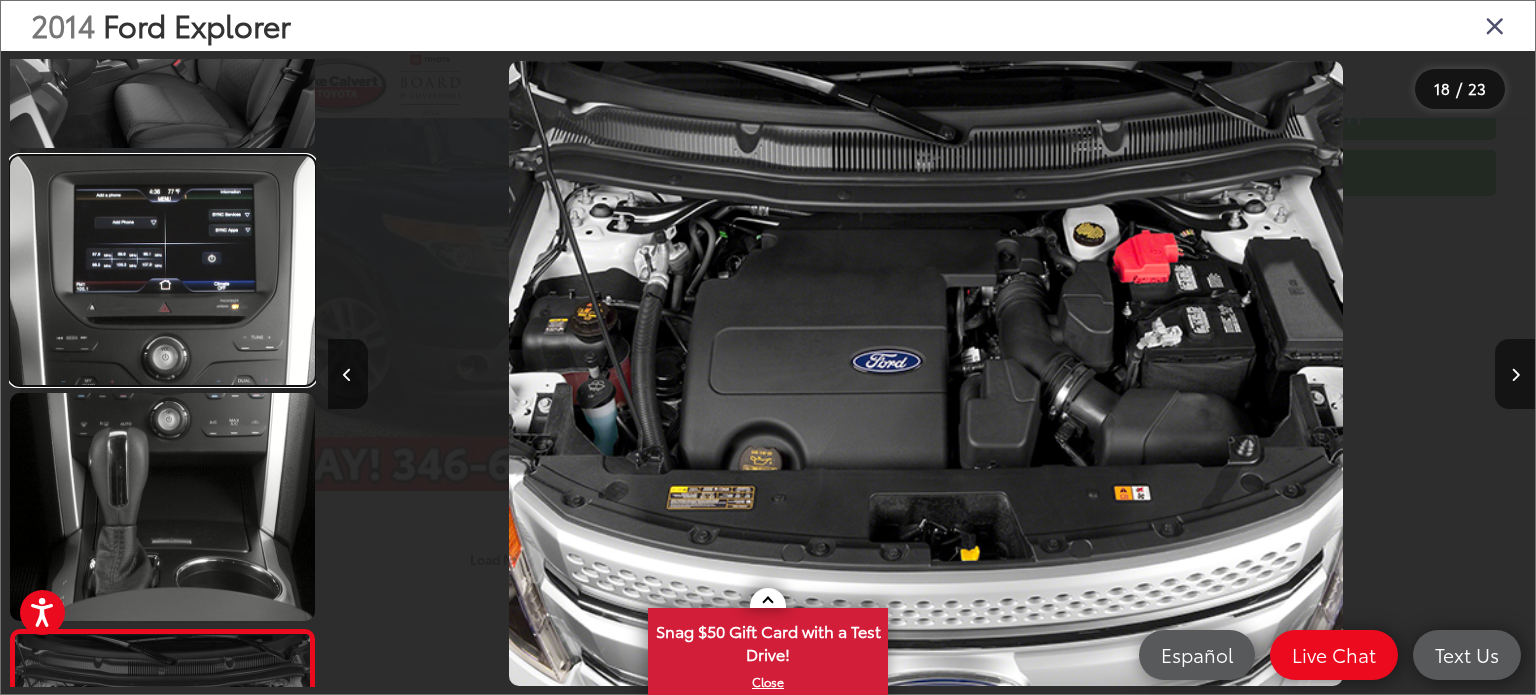 click at bounding box center (162, 270) 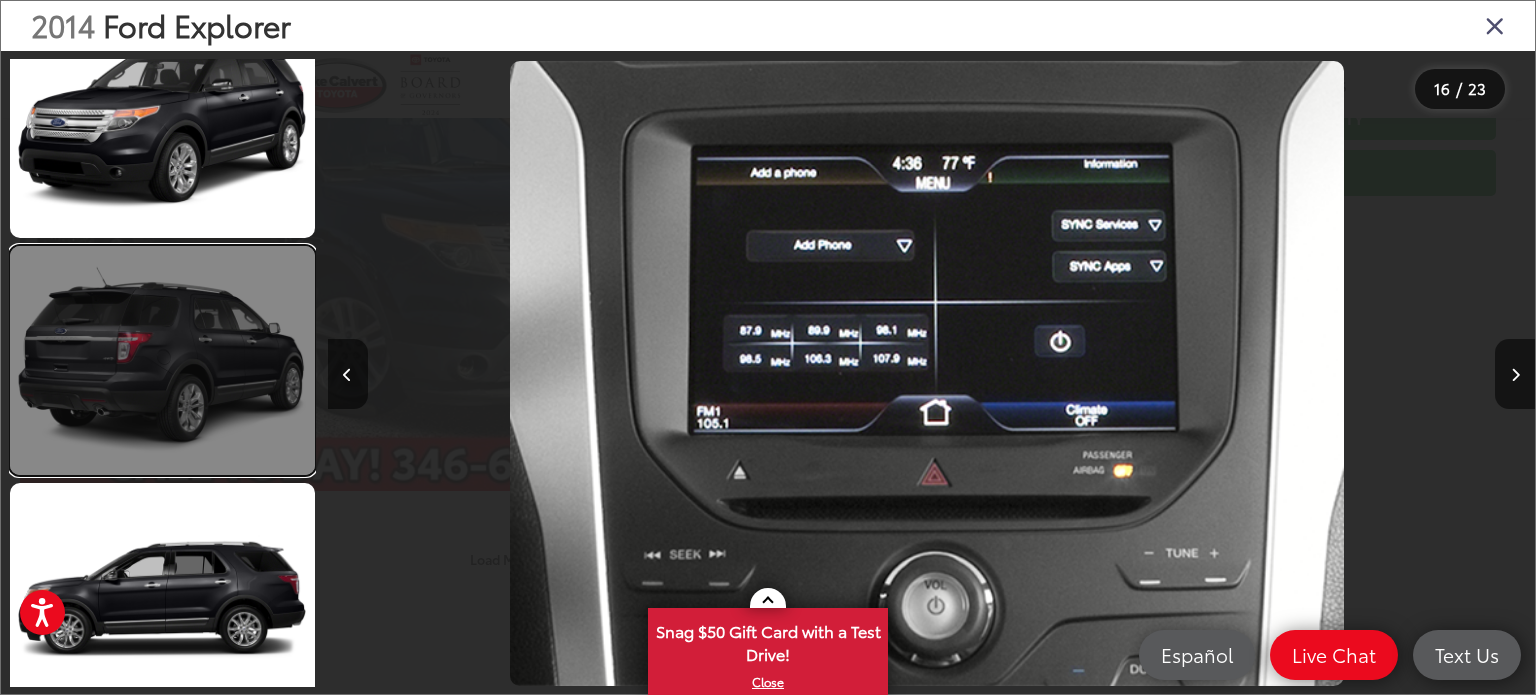 click at bounding box center [162, 360] 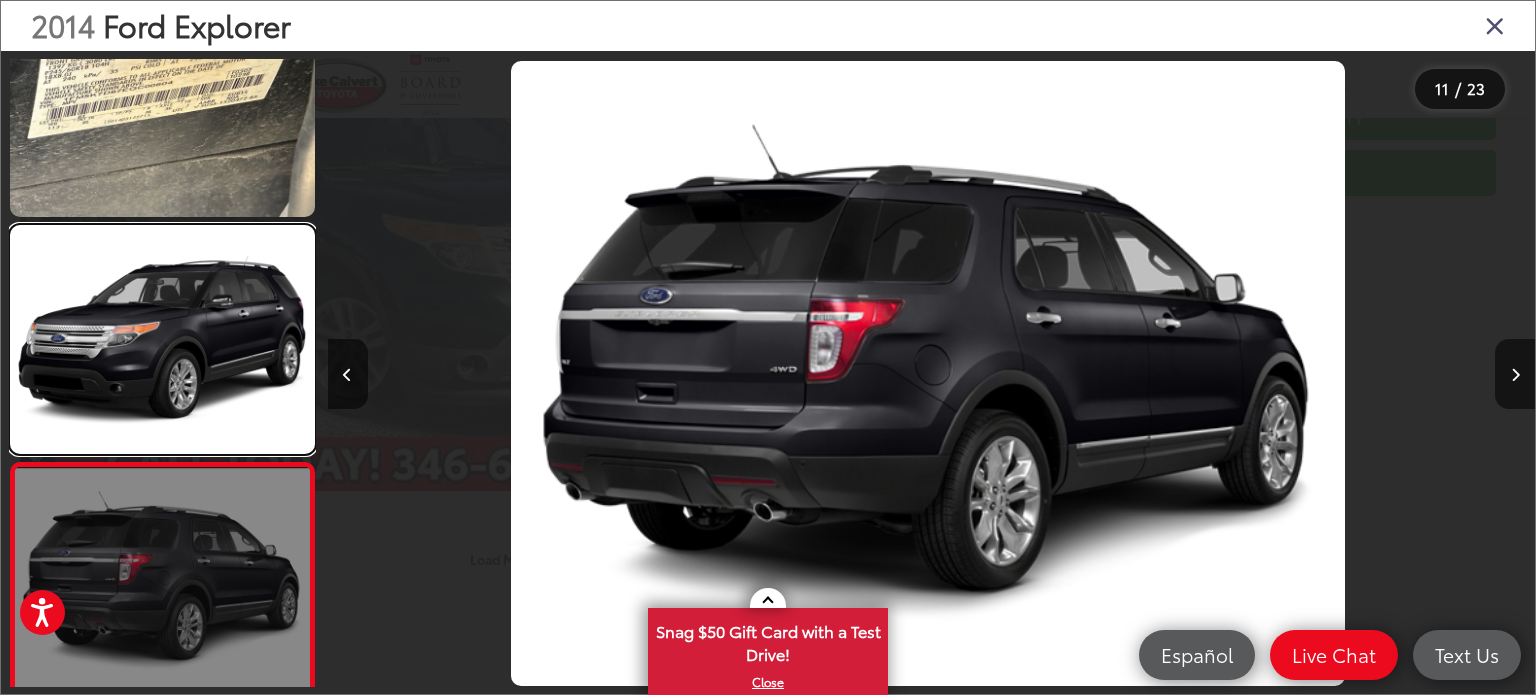 click at bounding box center [162, 339] 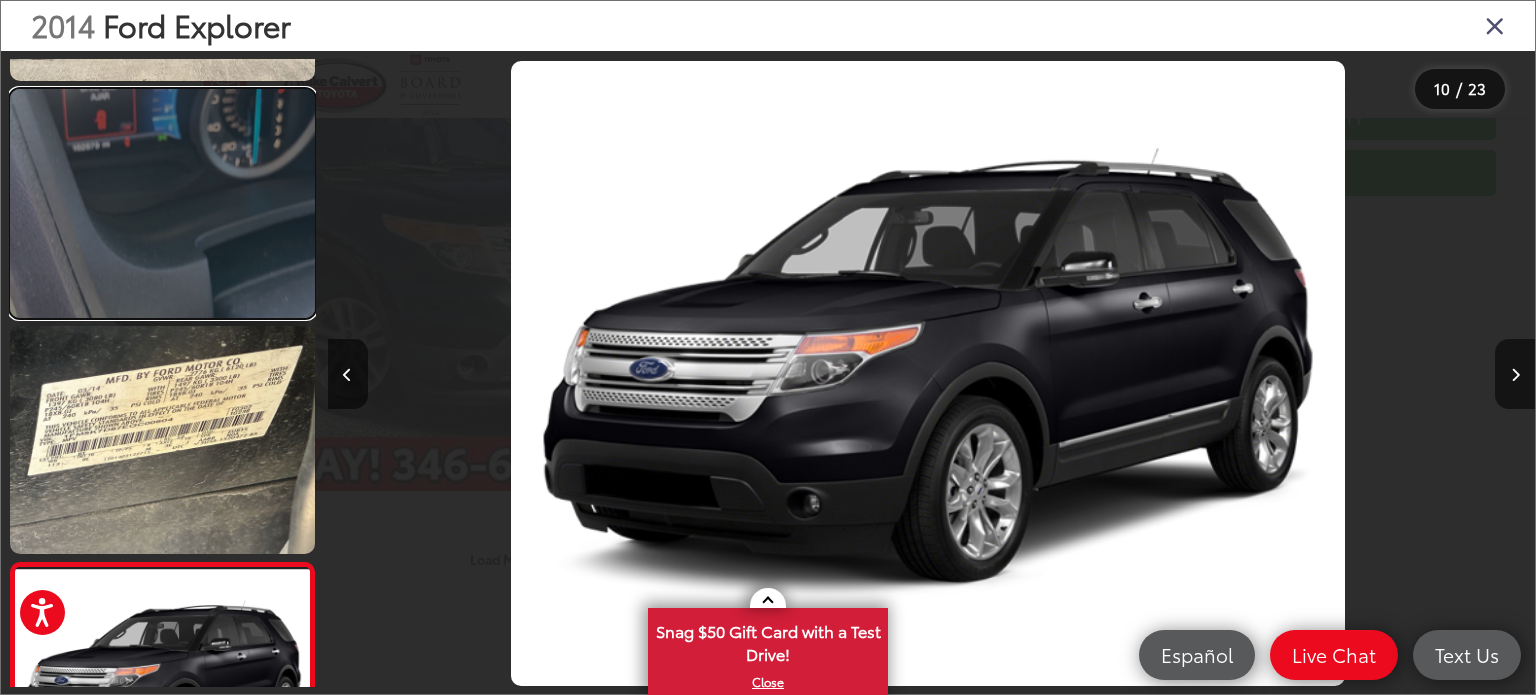 click at bounding box center [162, 203] 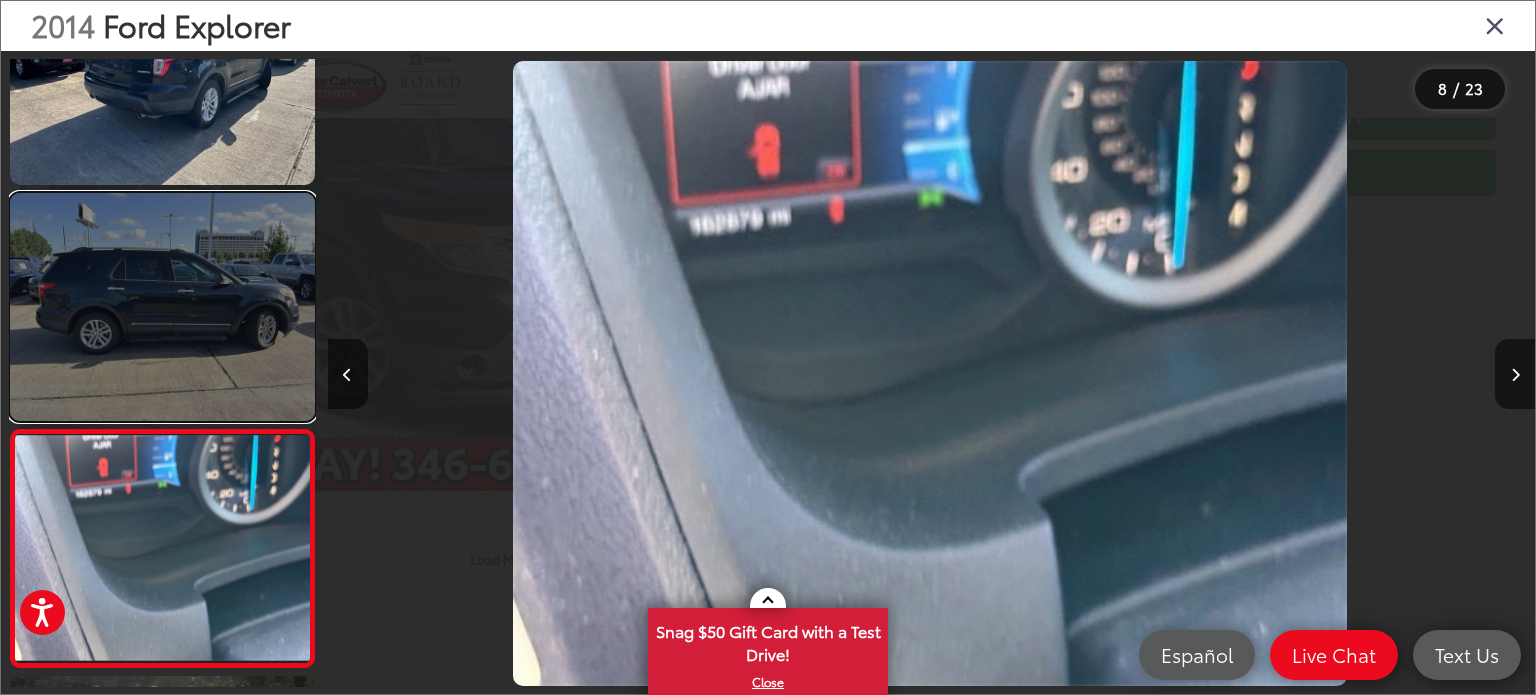 click at bounding box center (162, 307) 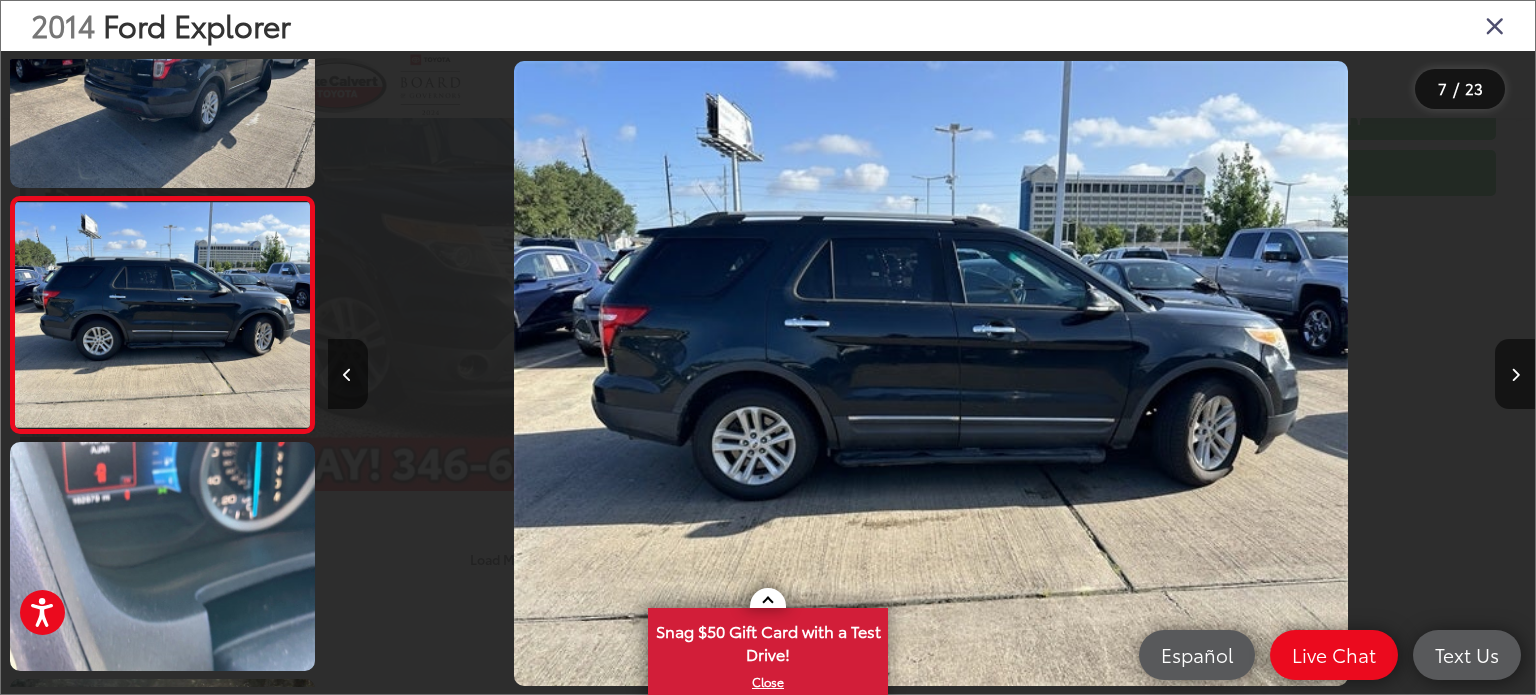 click at bounding box center (1495, 25) 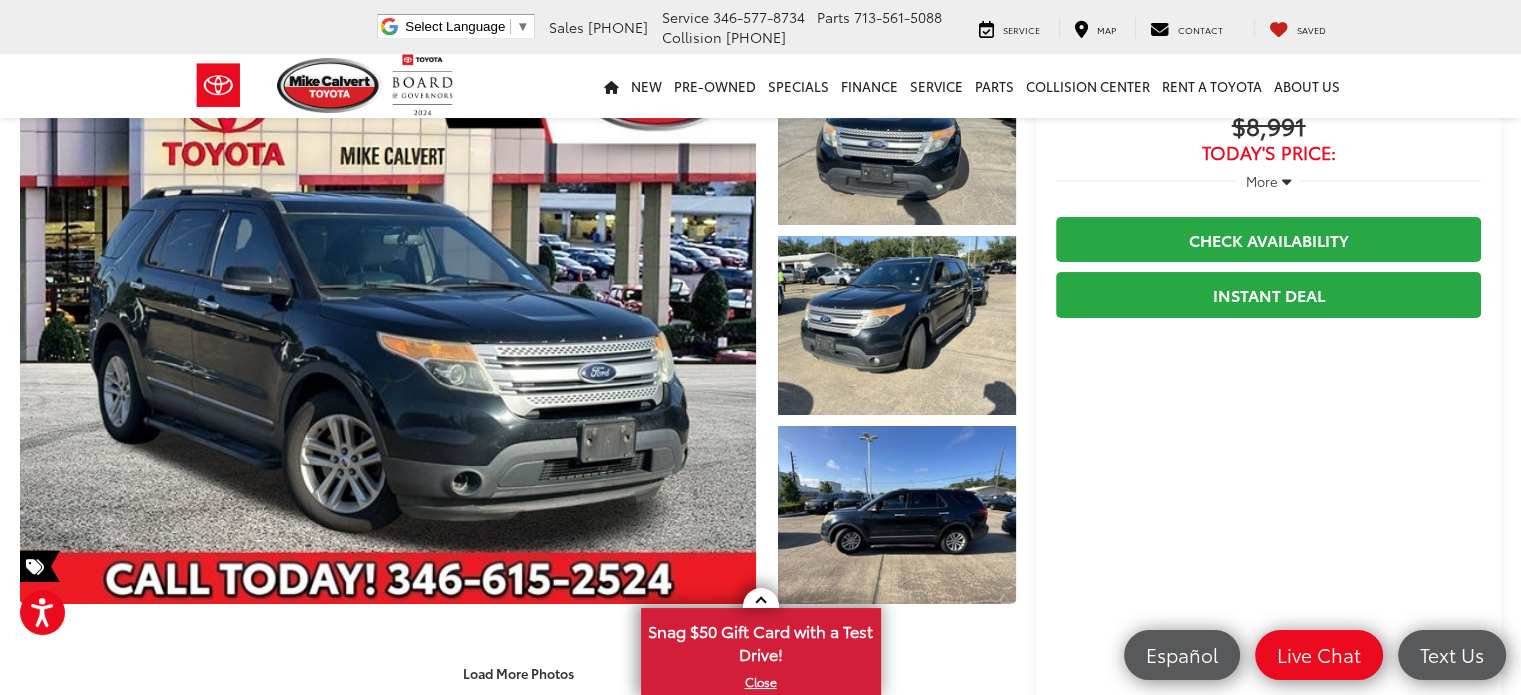 scroll, scrollTop: 123, scrollLeft: 0, axis: vertical 